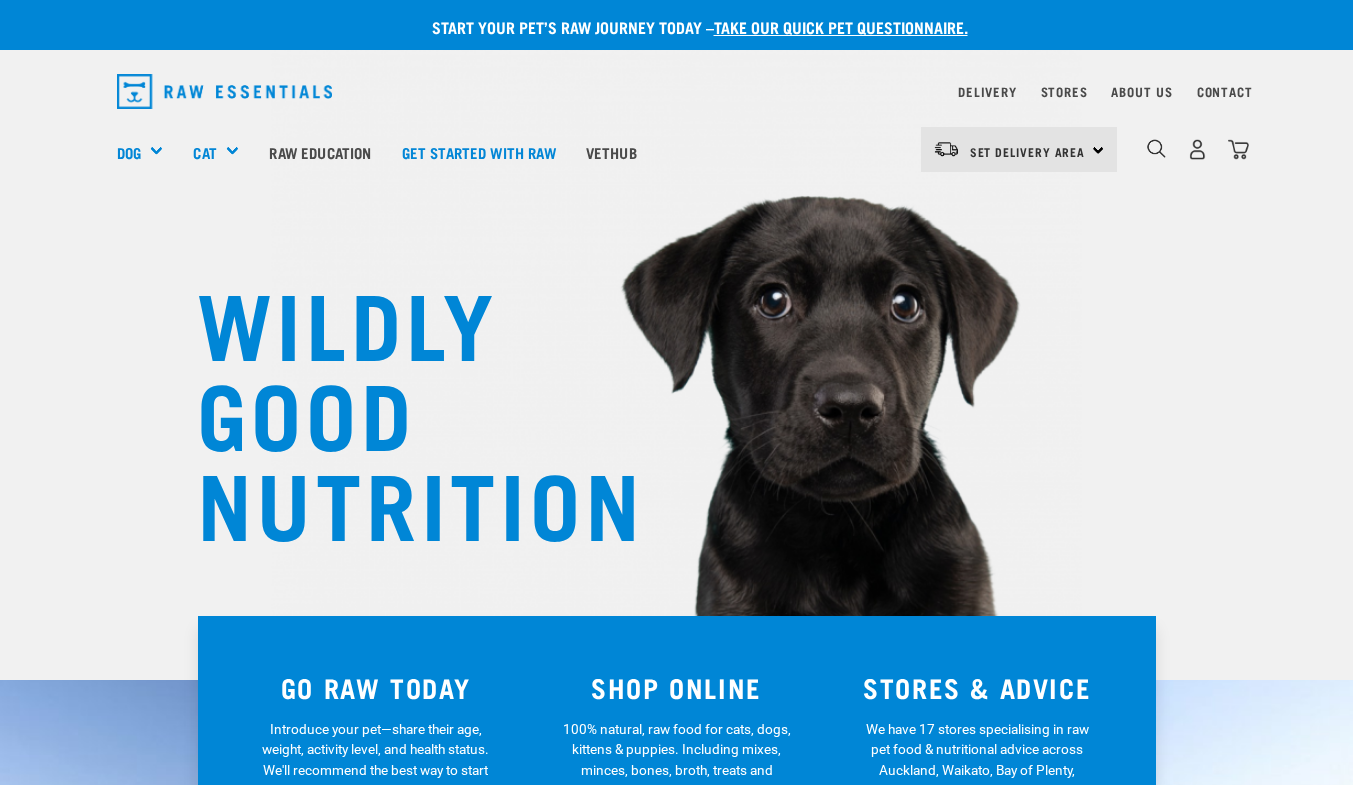 scroll, scrollTop: 0, scrollLeft: 0, axis: both 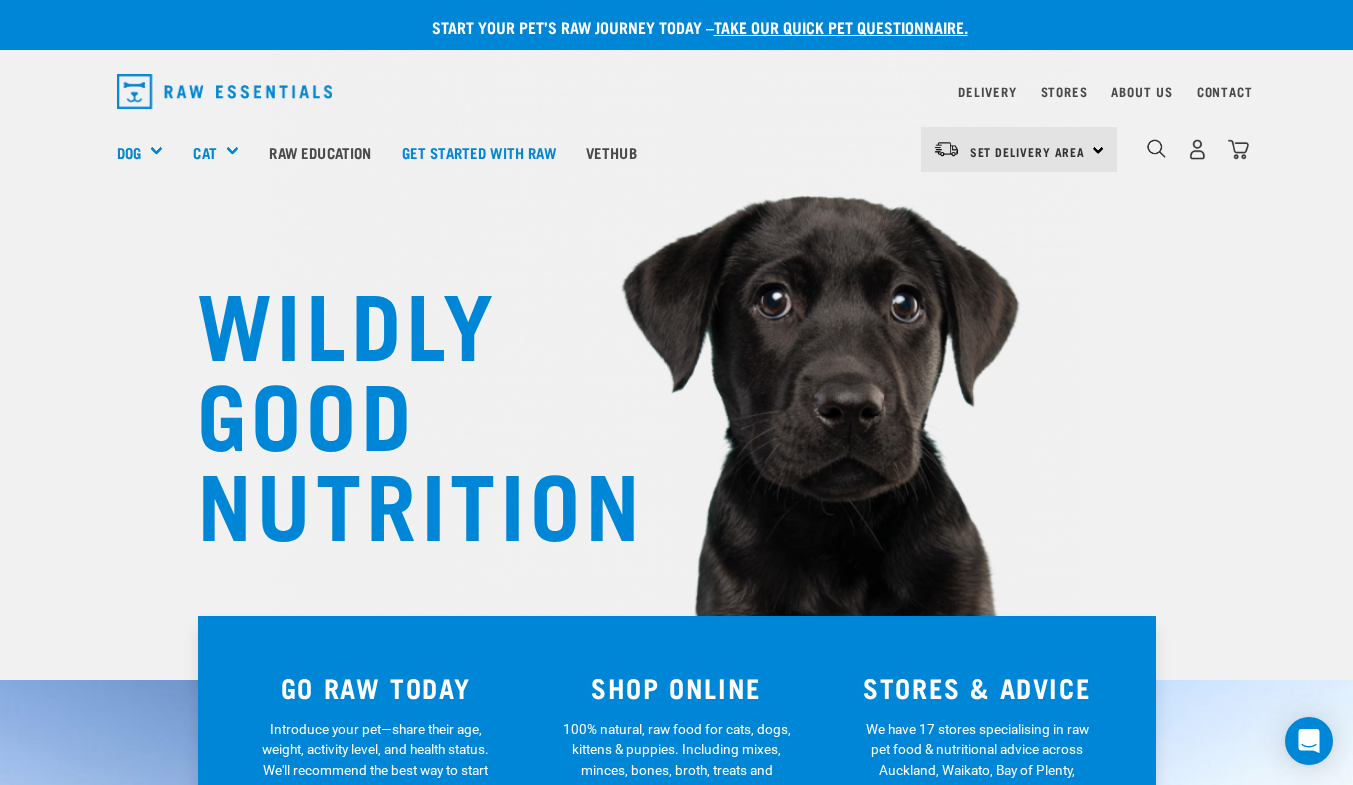 click on "Set Delivery Area
North Island
South Island" at bounding box center (1019, 149) 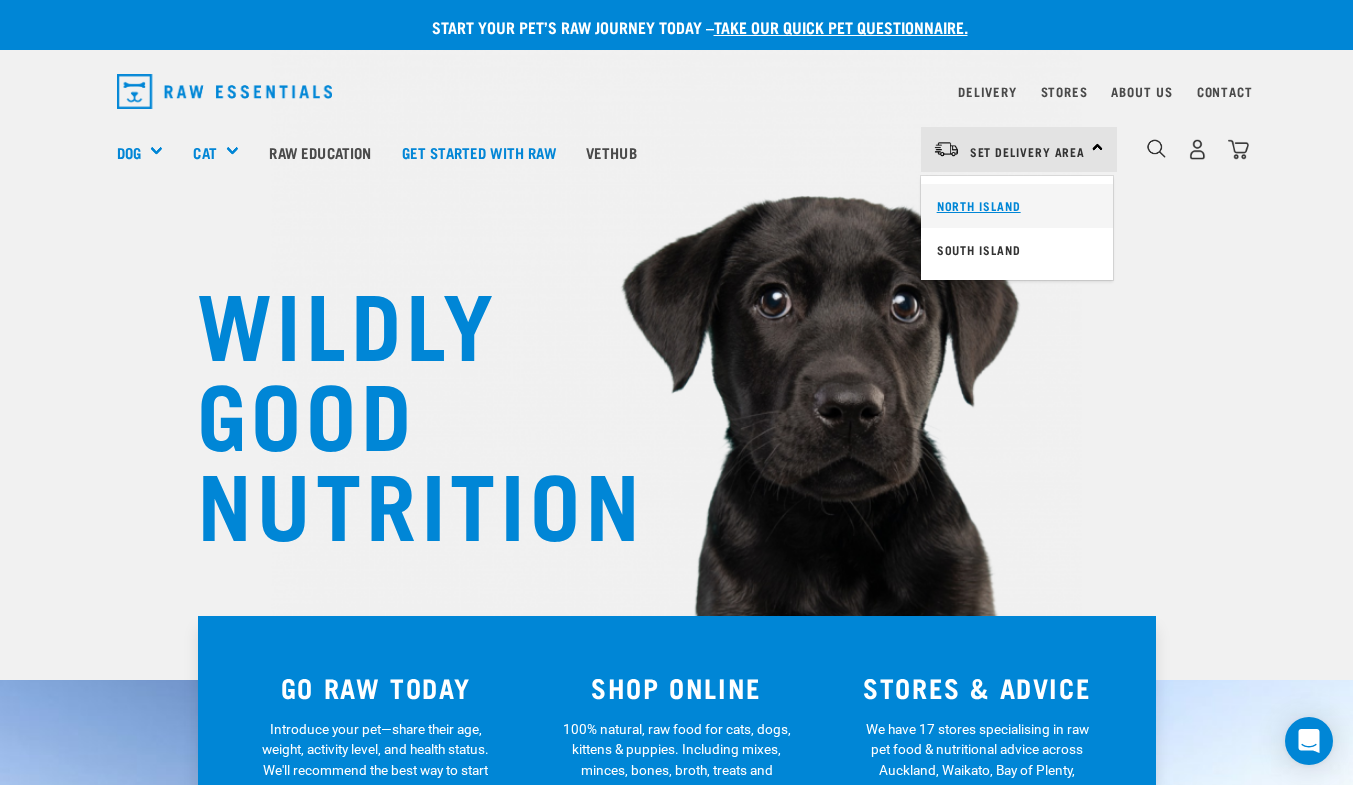 click on "North Island" at bounding box center [1017, 206] 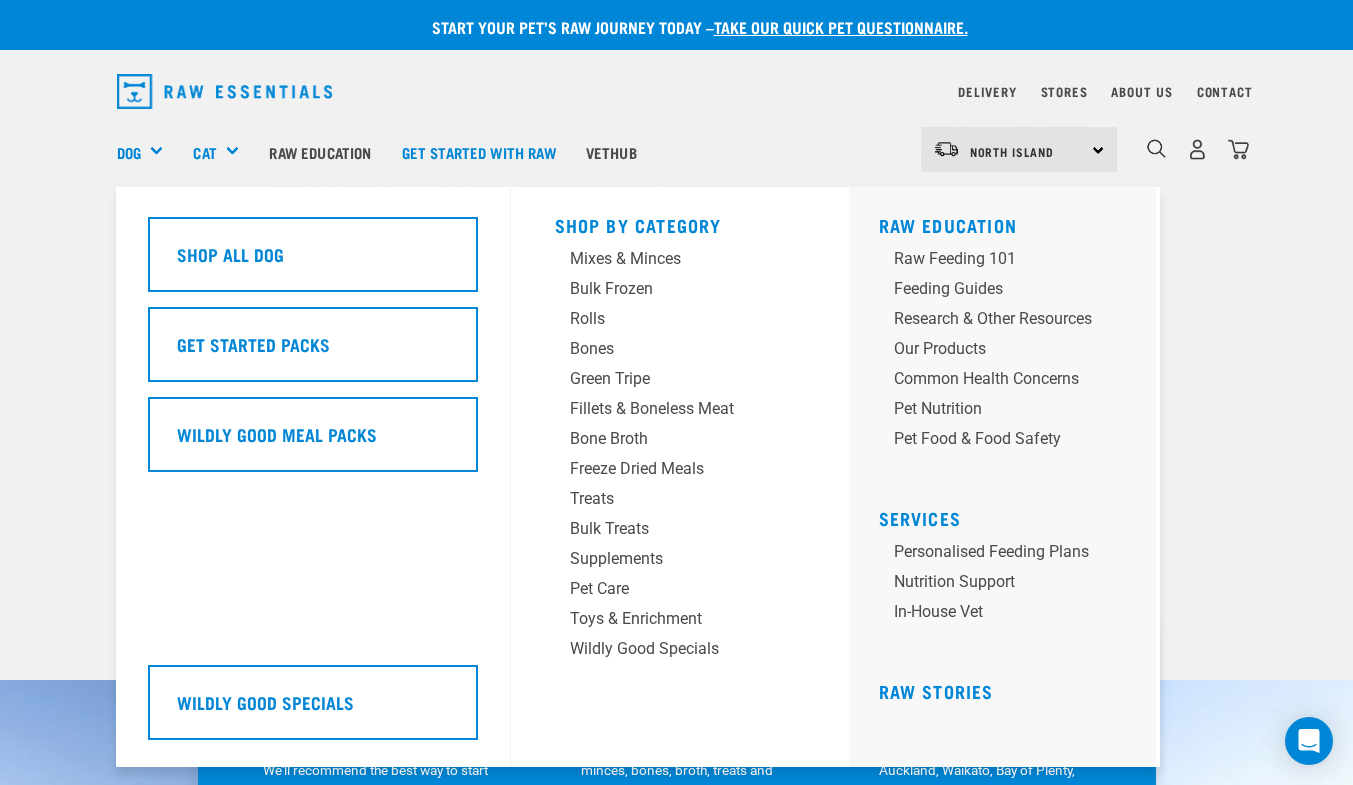 scroll, scrollTop: 0, scrollLeft: 0, axis: both 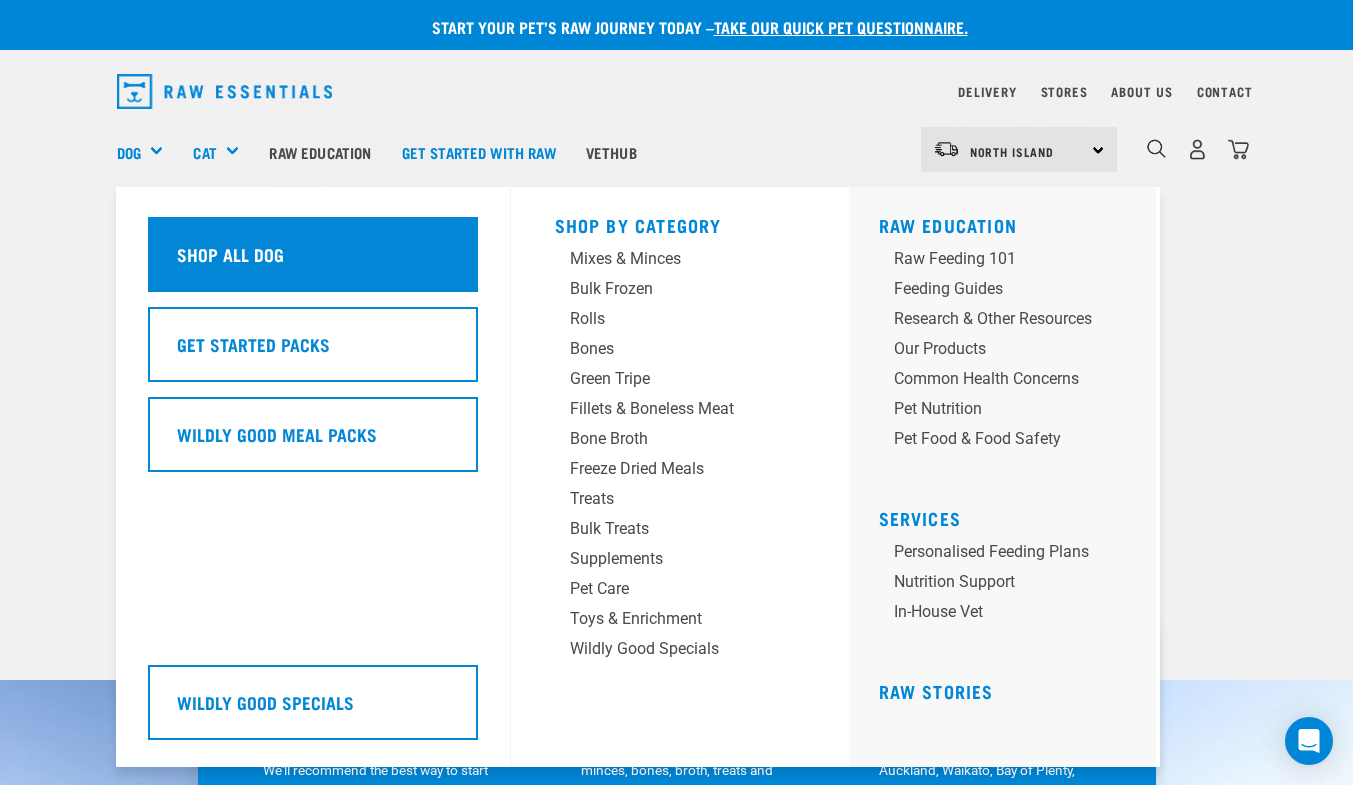 click on "Shop All Dog" at bounding box center (230, 254) 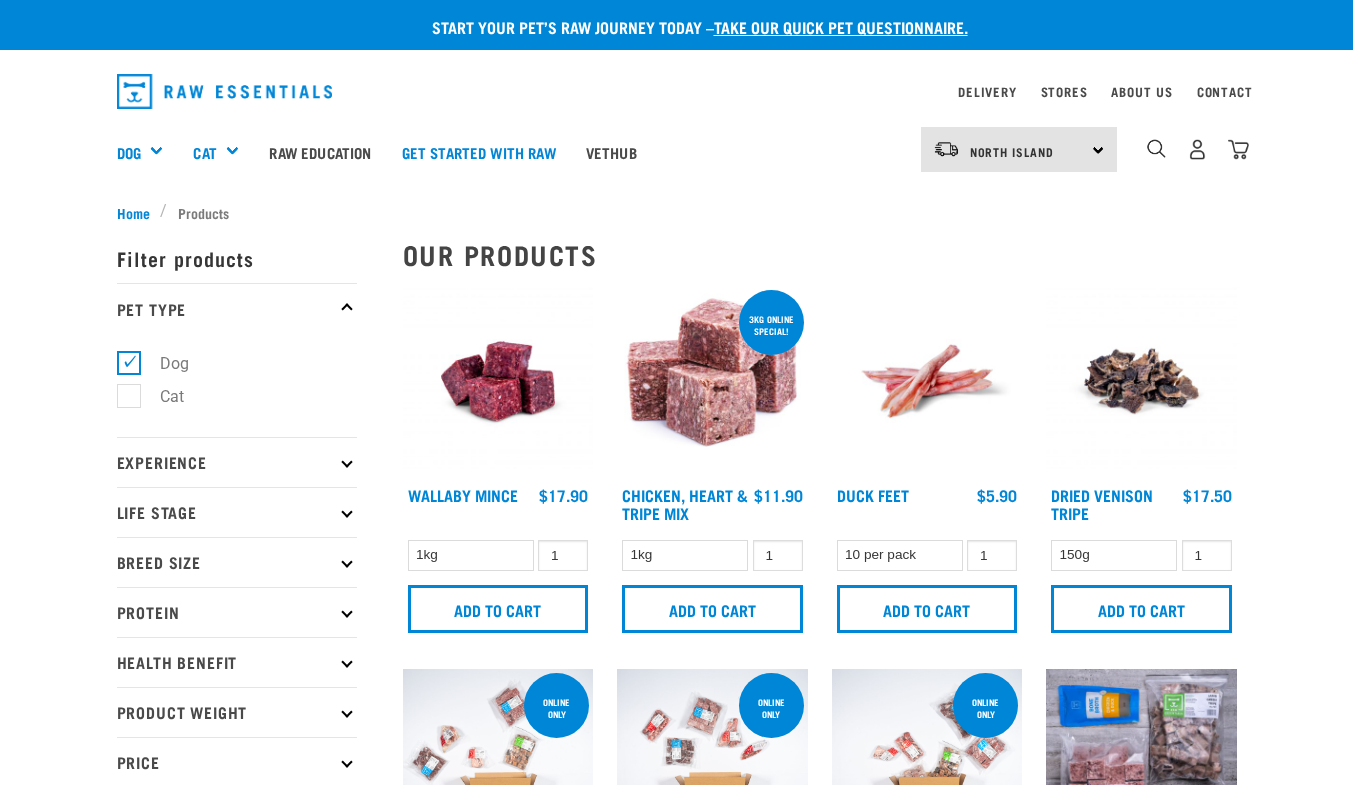 scroll, scrollTop: 0, scrollLeft: 0, axis: both 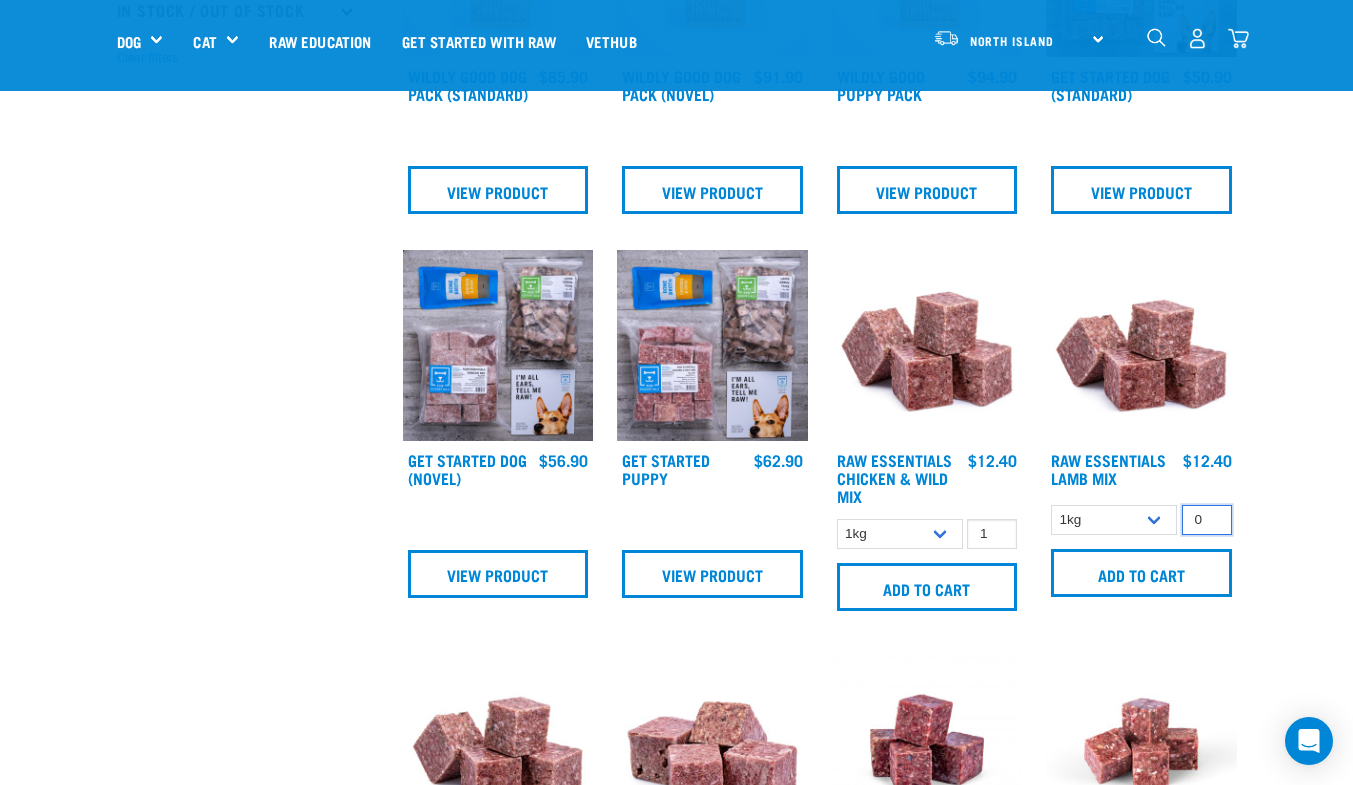 click on "0" at bounding box center [1207, 520] 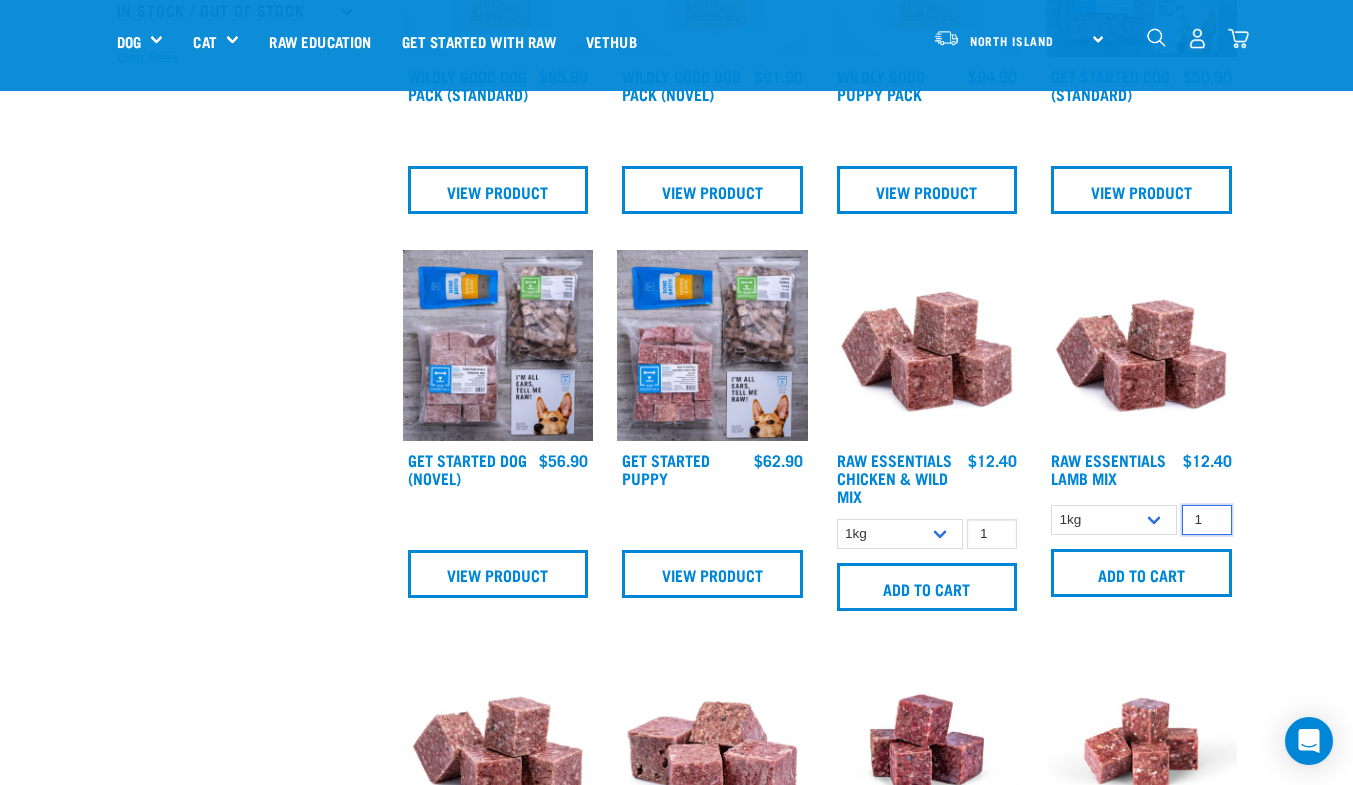 click on "1" at bounding box center (1207, 520) 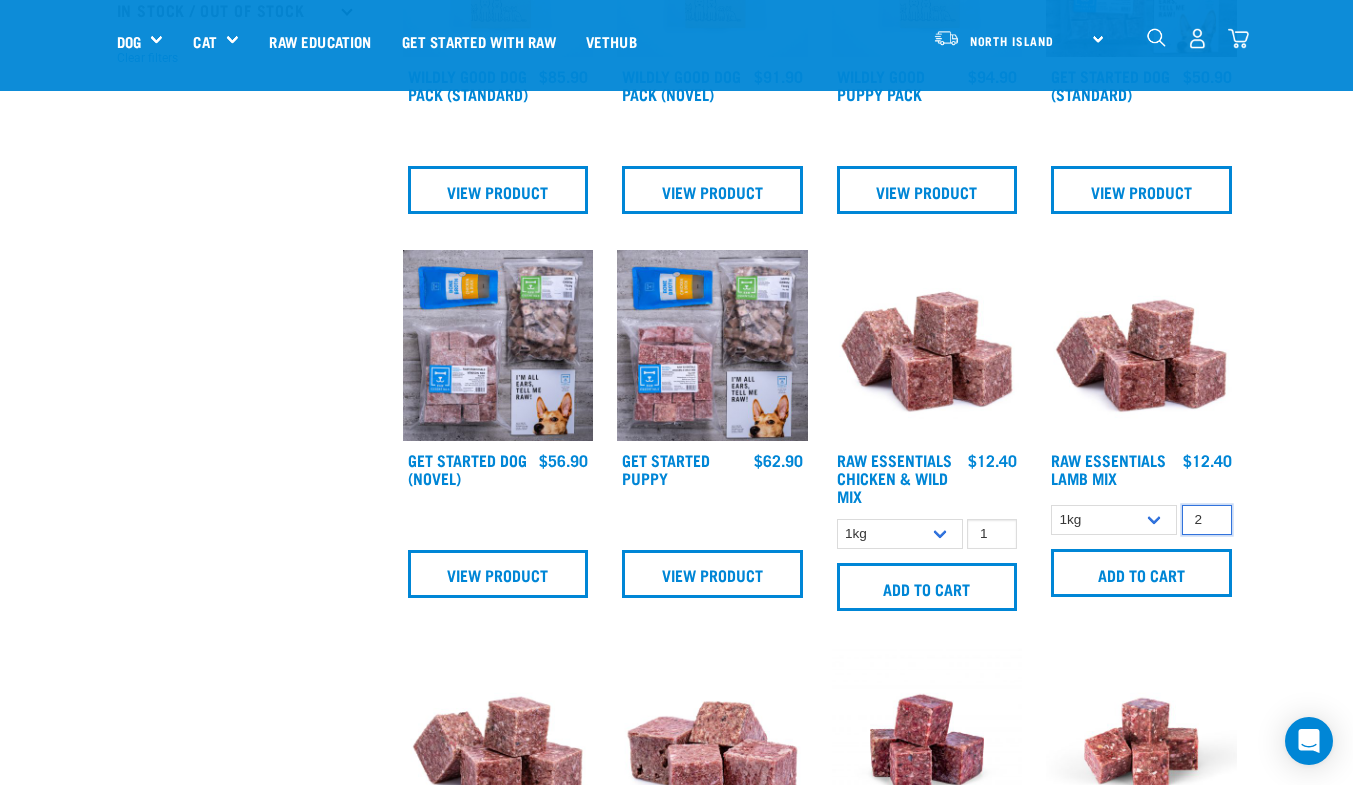 click on "2" at bounding box center [1207, 520] 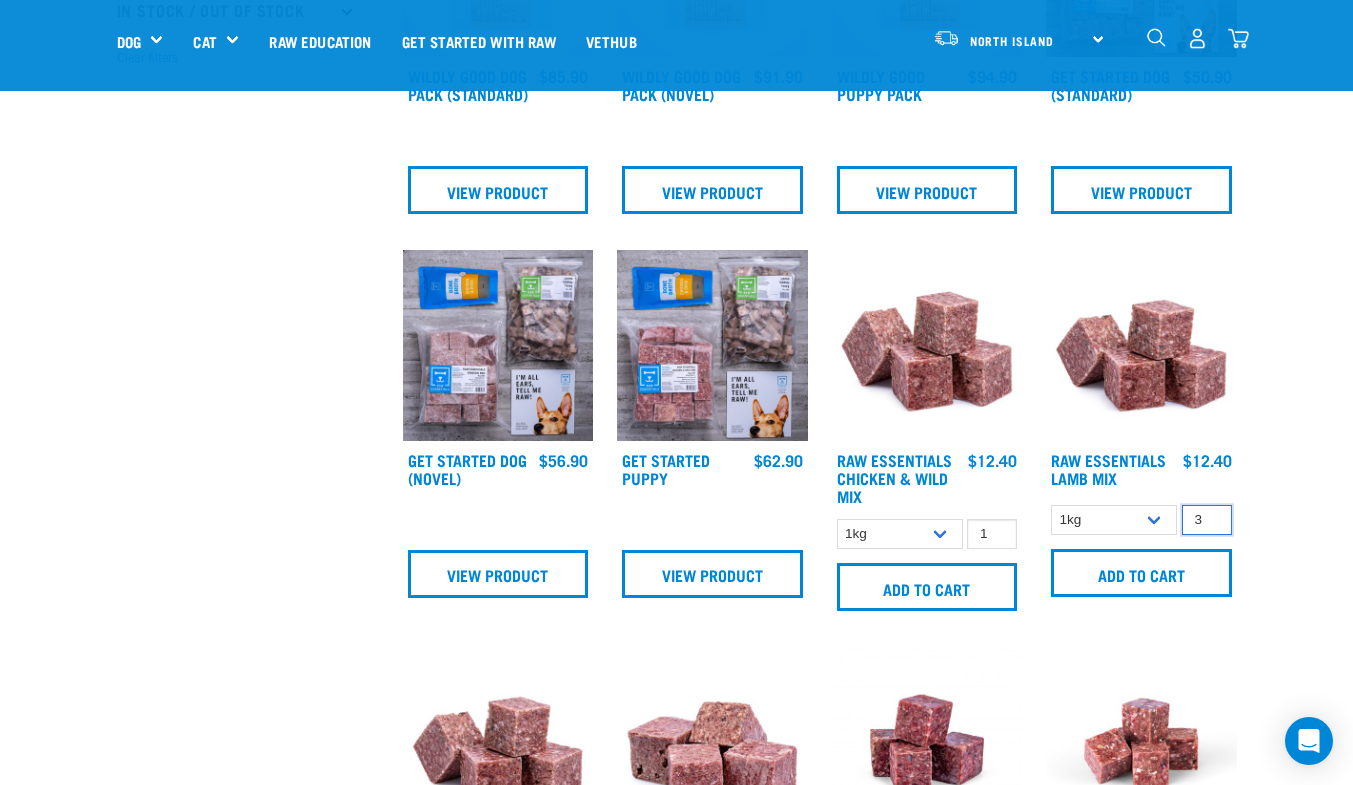 click on "3" at bounding box center (1207, 520) 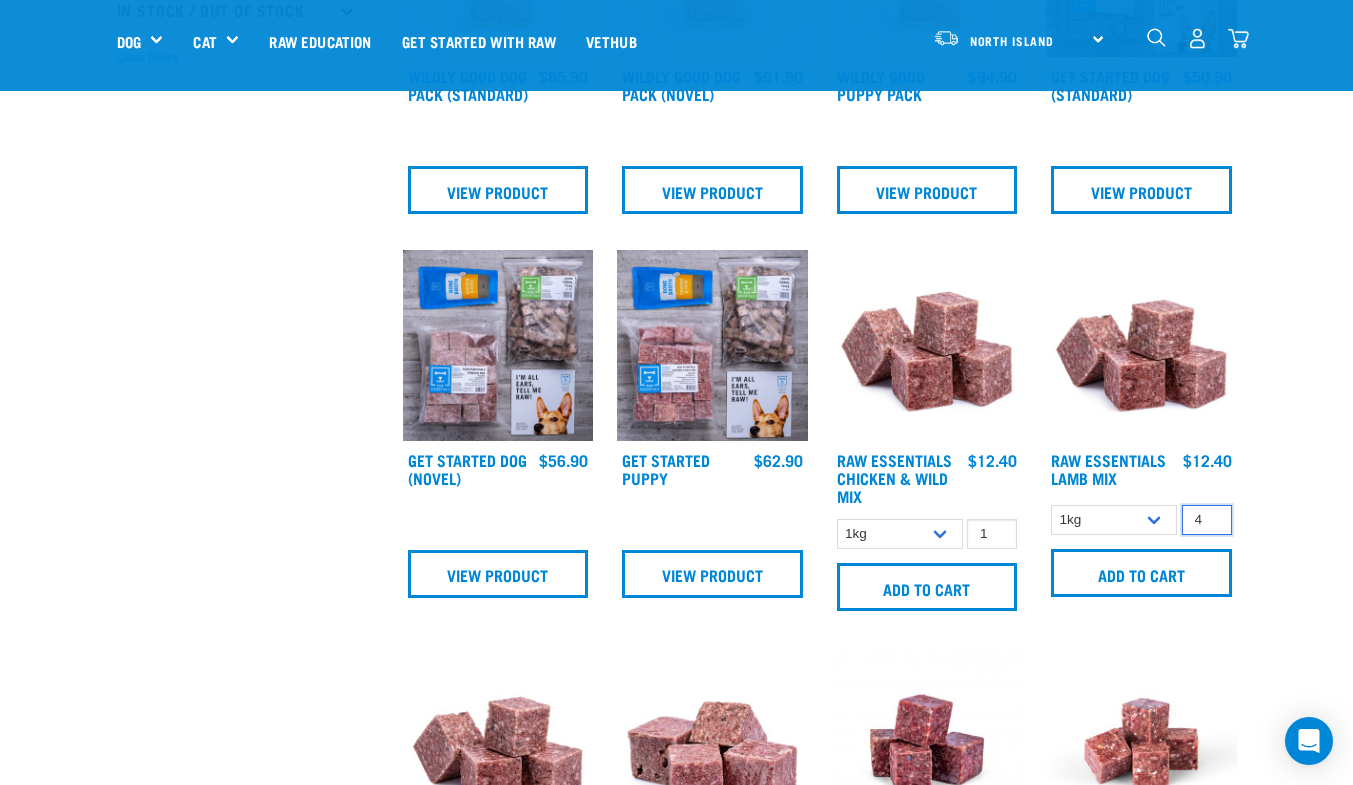 click on "4" at bounding box center (1207, 520) 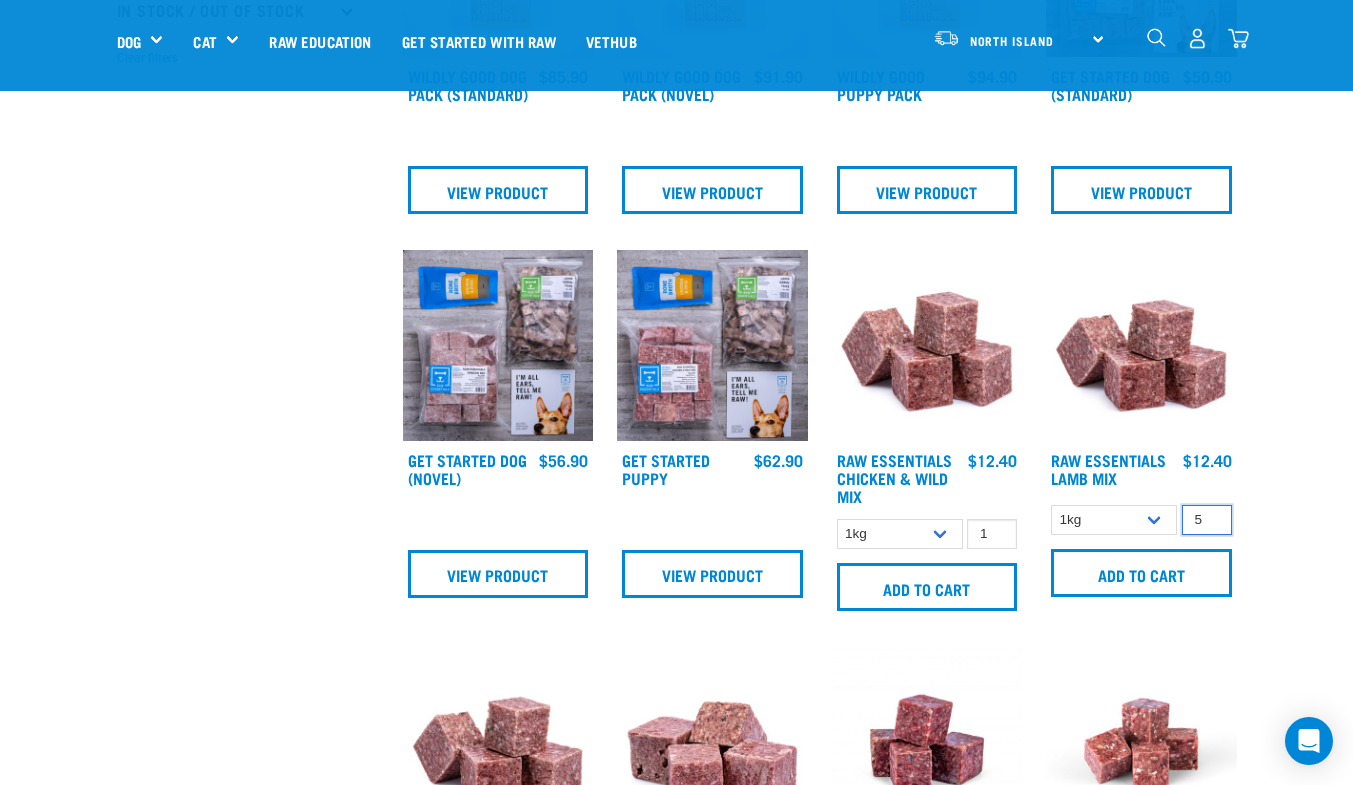 type on "5" 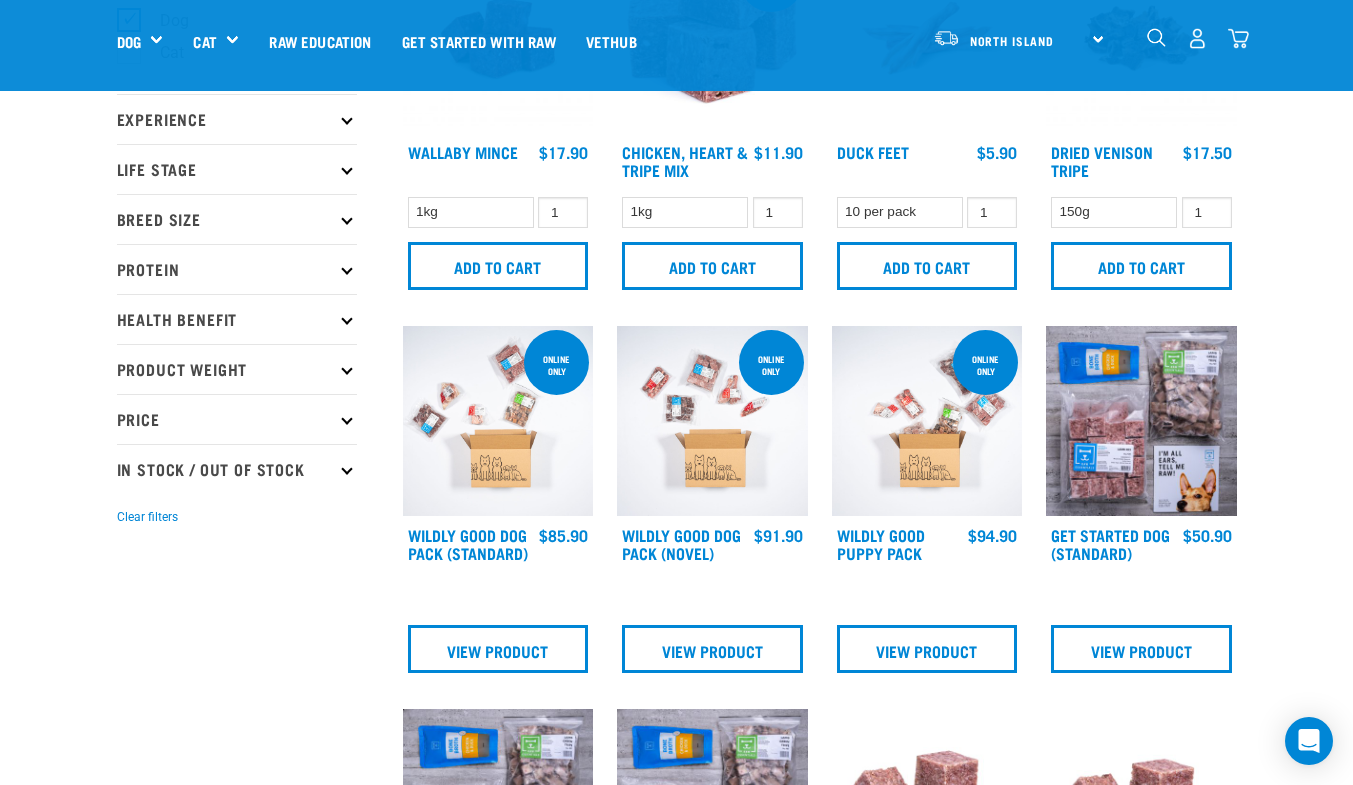 scroll, scrollTop: 200, scrollLeft: 0, axis: vertical 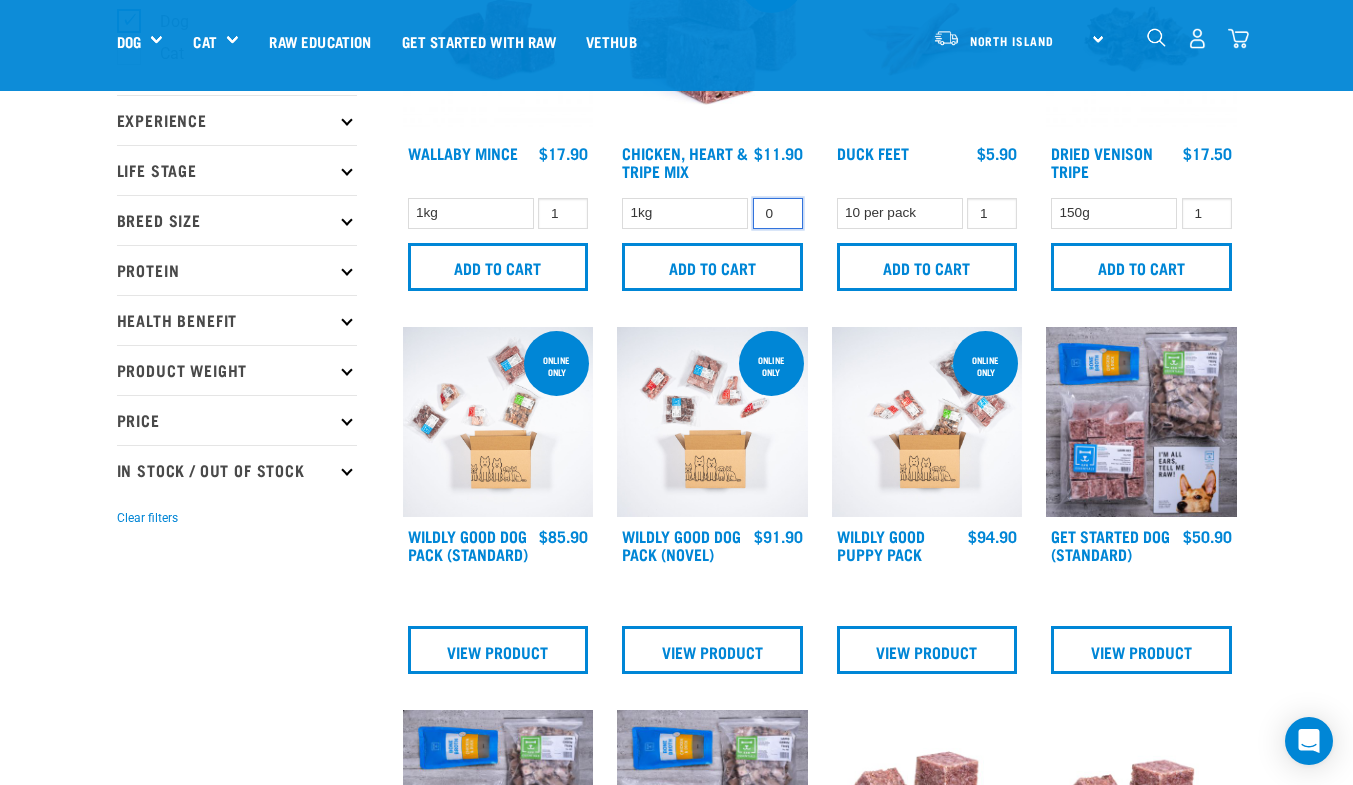 click on "0" at bounding box center (778, 213) 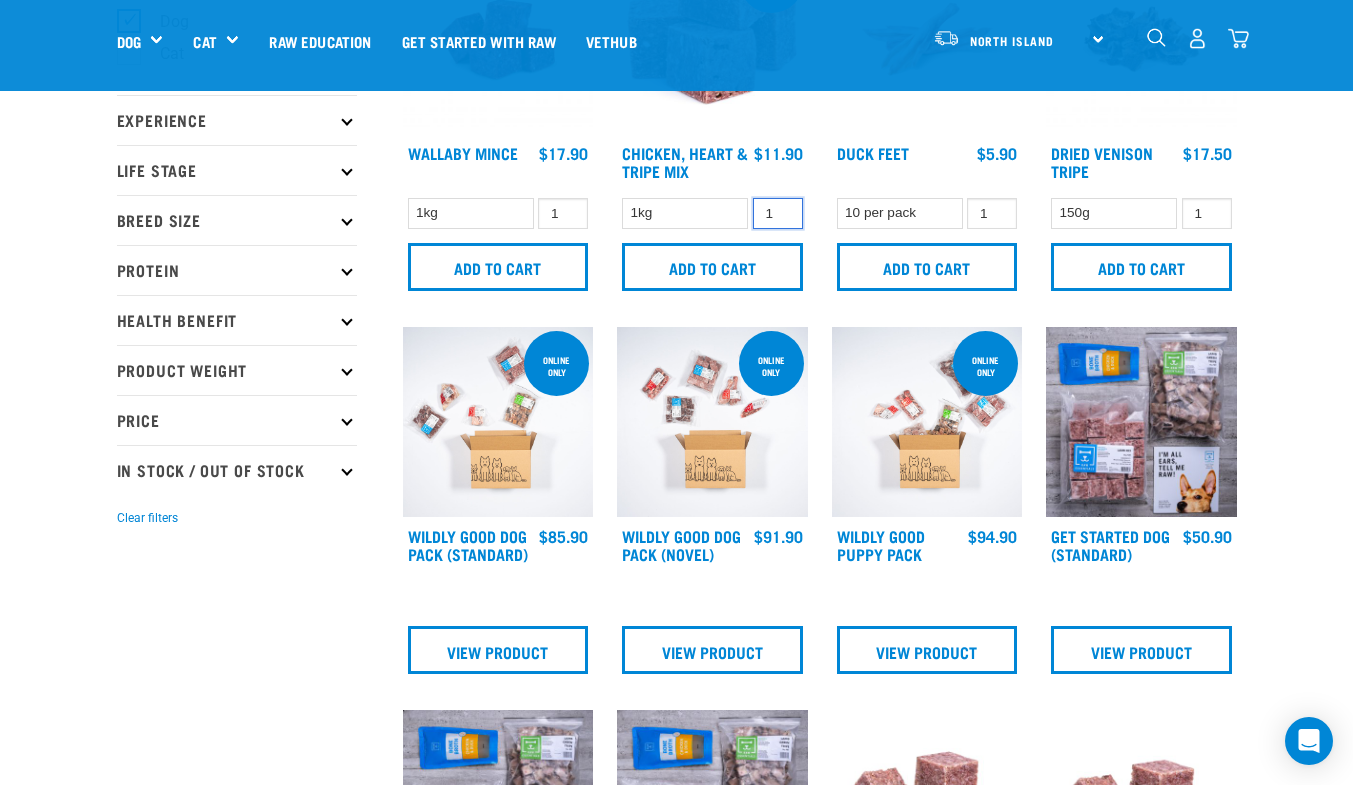 click on "1" at bounding box center [778, 213] 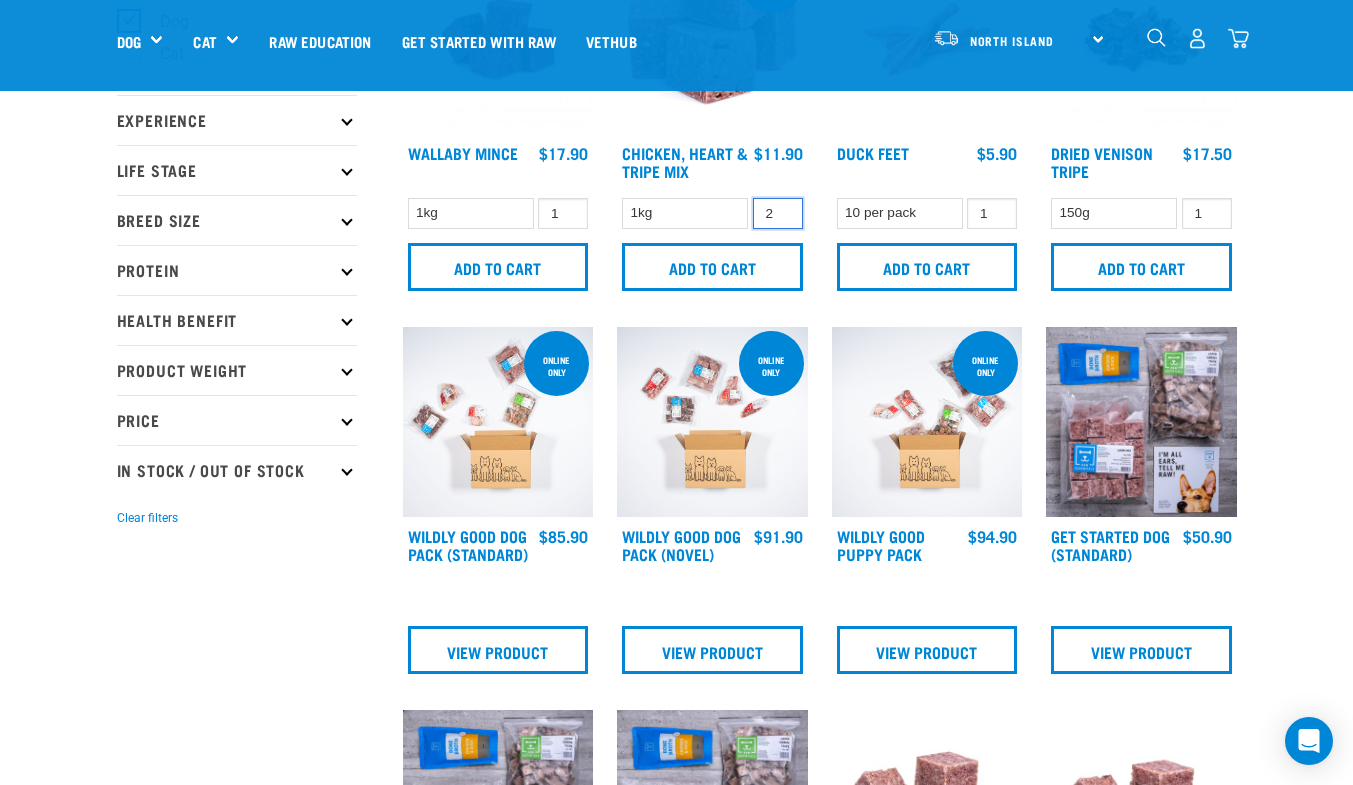 type on "2" 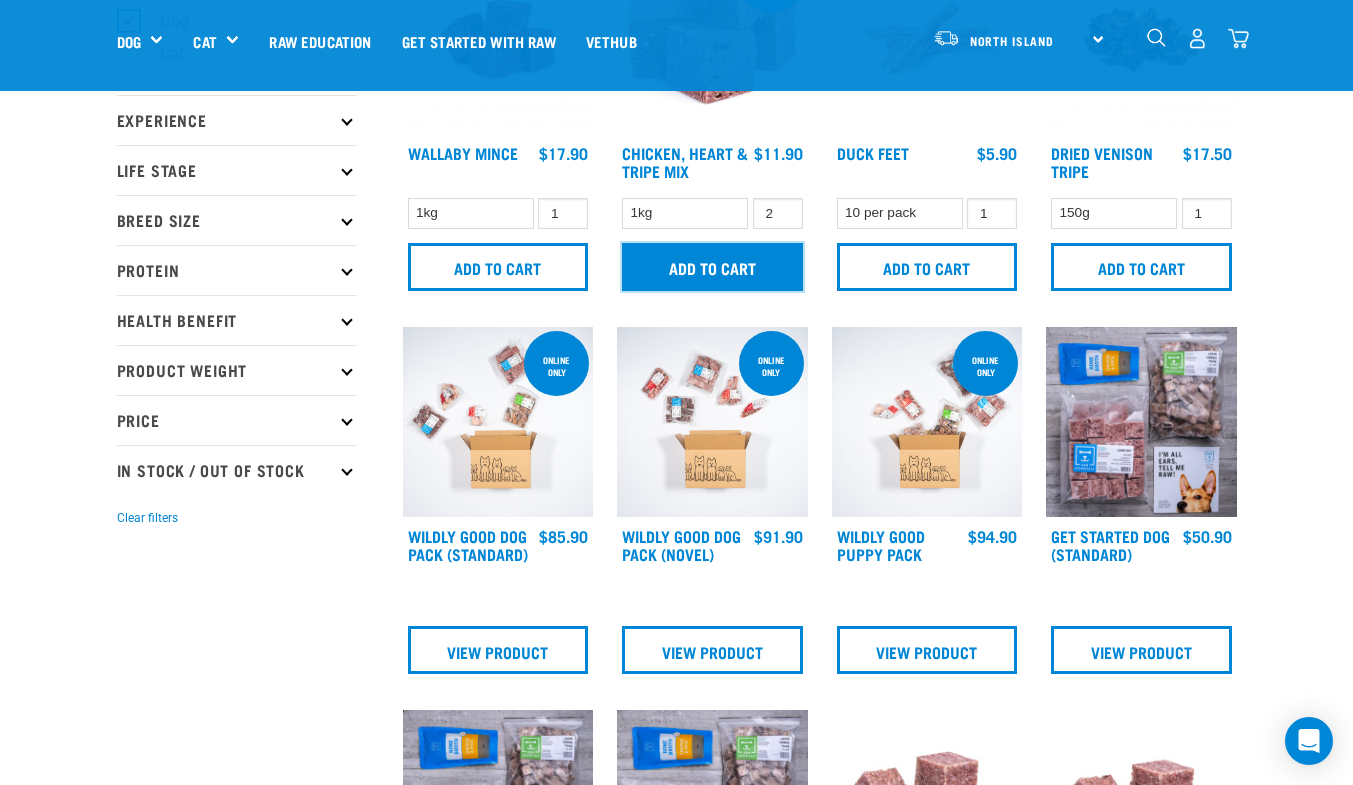 click on "Add to cart" at bounding box center (712, 267) 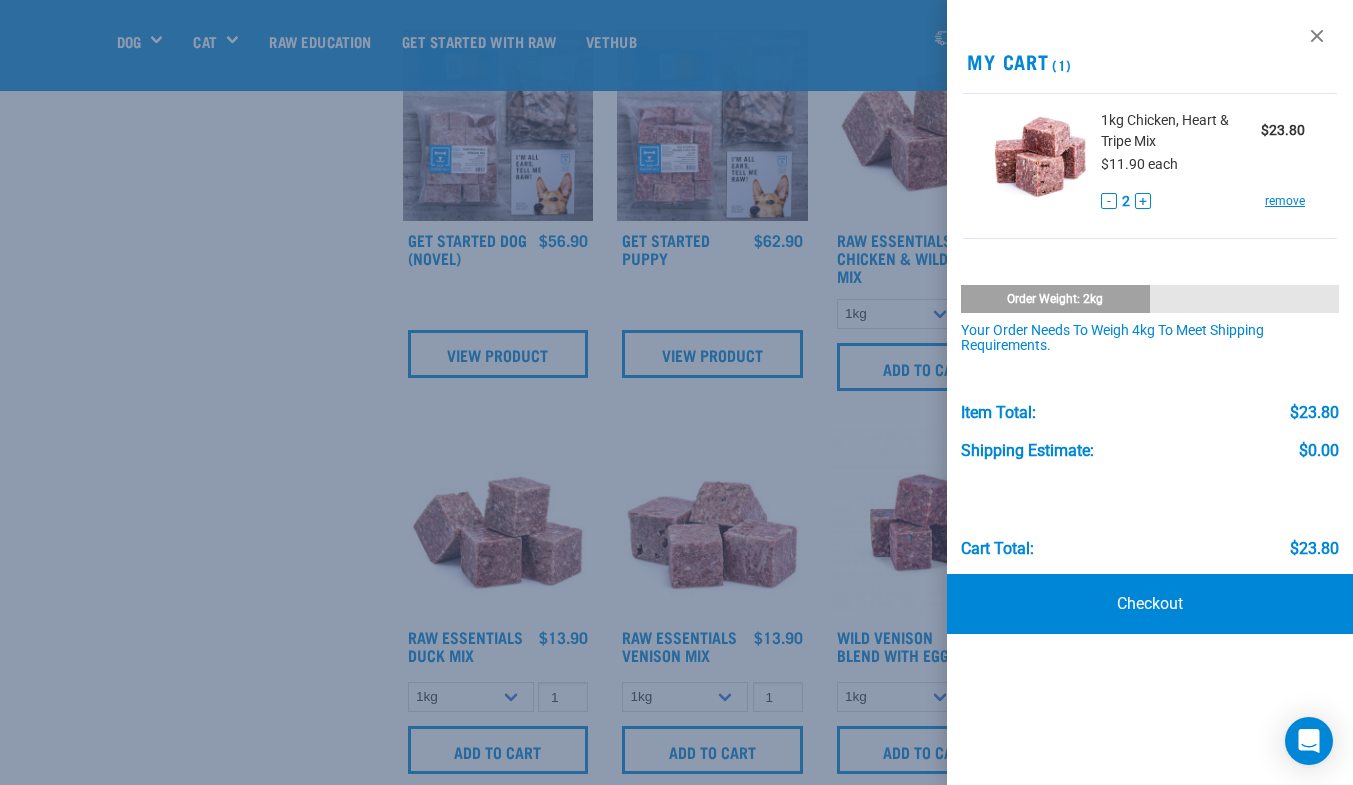 scroll, scrollTop: 745, scrollLeft: 0, axis: vertical 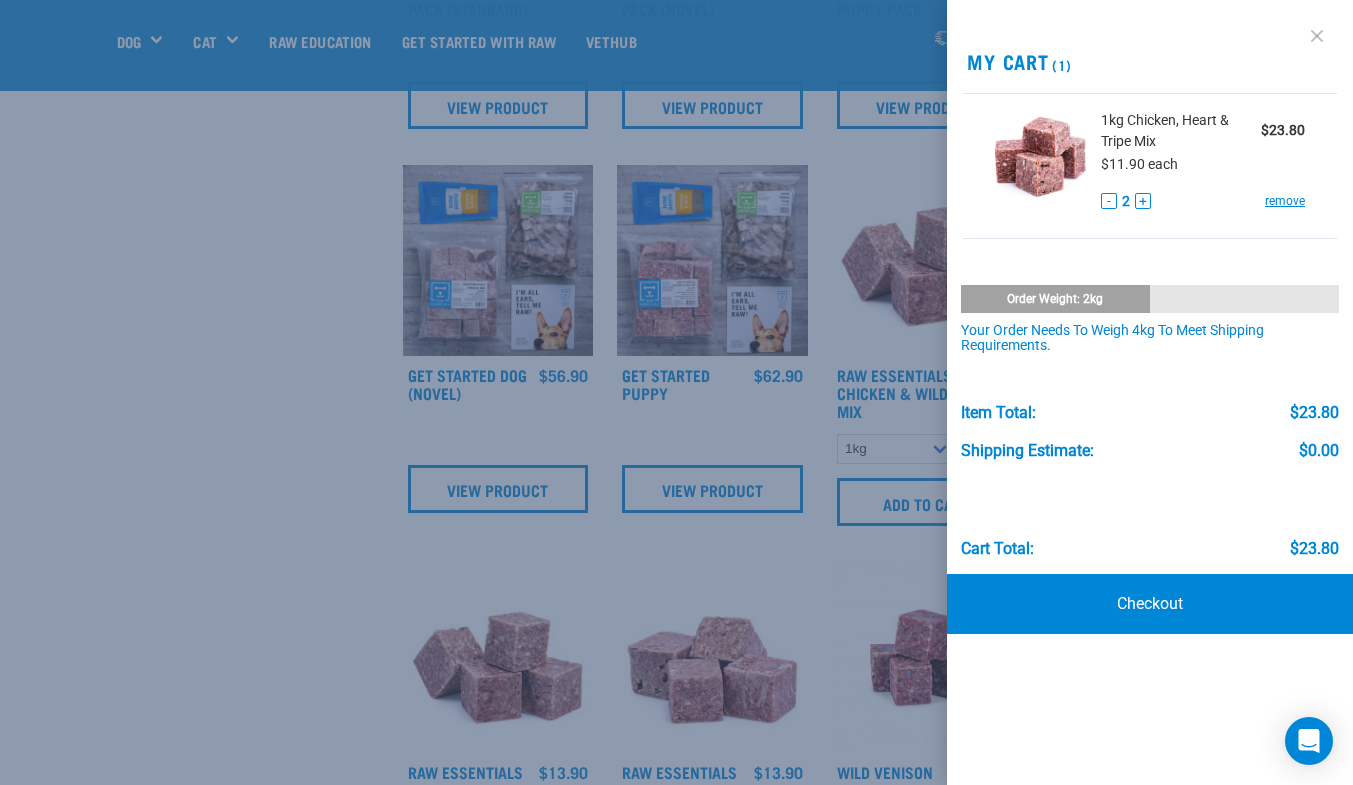 click at bounding box center (1317, 36) 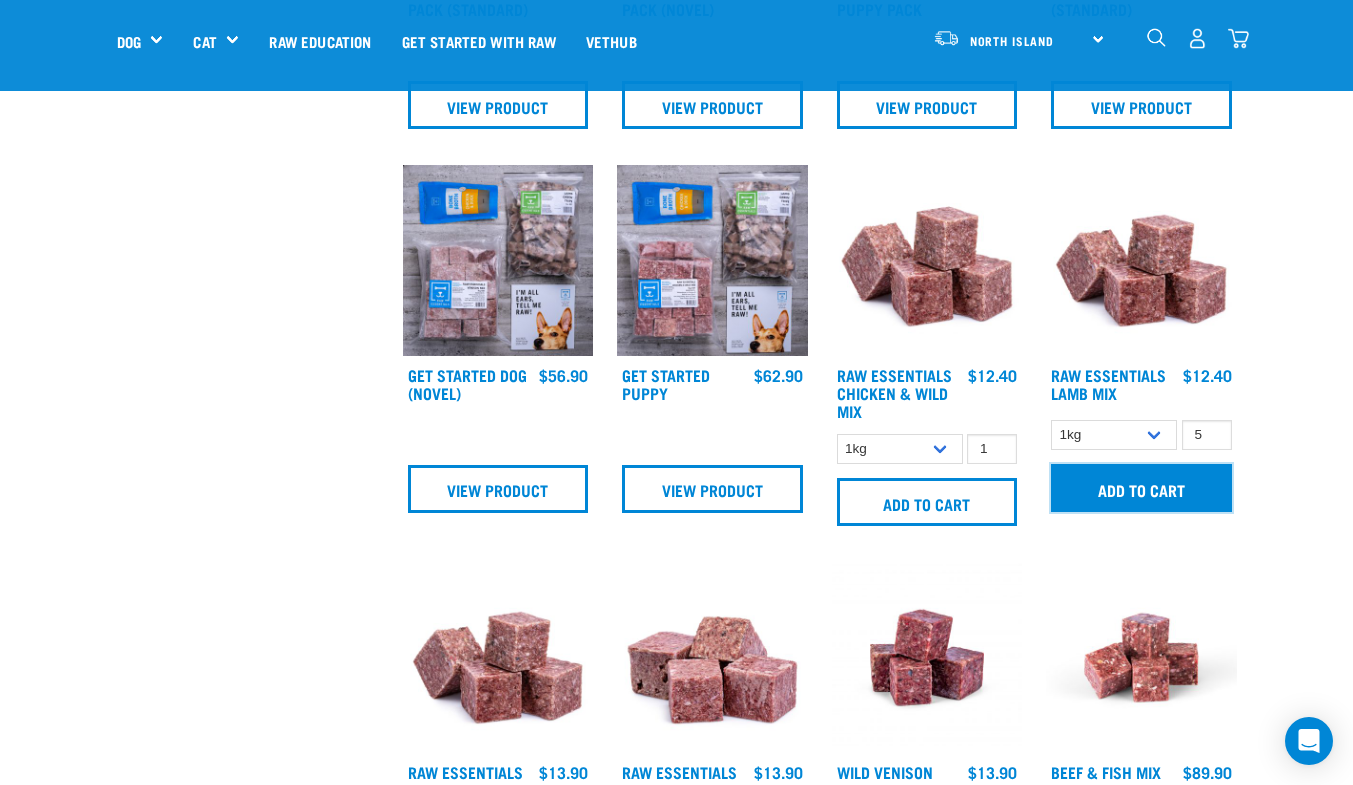 click on "Add to cart" at bounding box center (1141, 488) 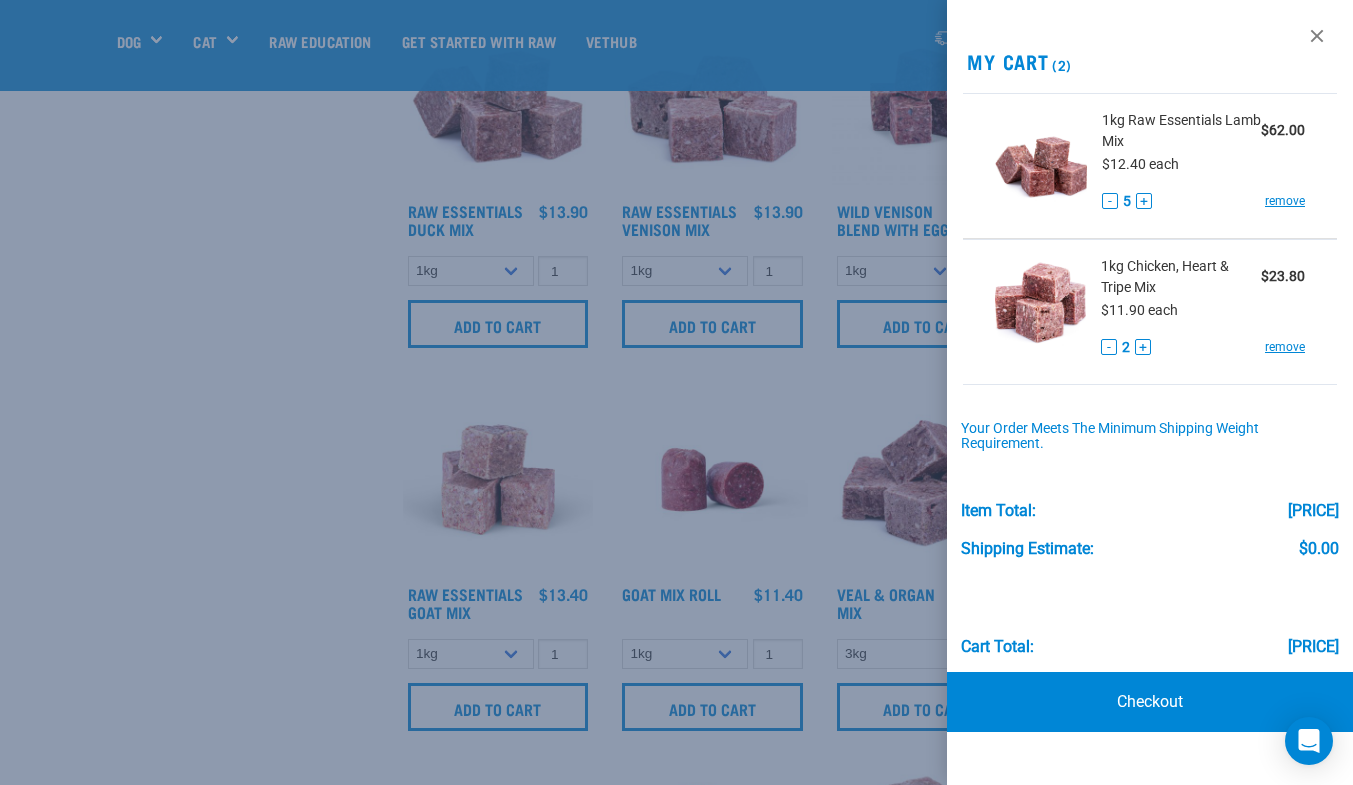 scroll, scrollTop: 1307, scrollLeft: 0, axis: vertical 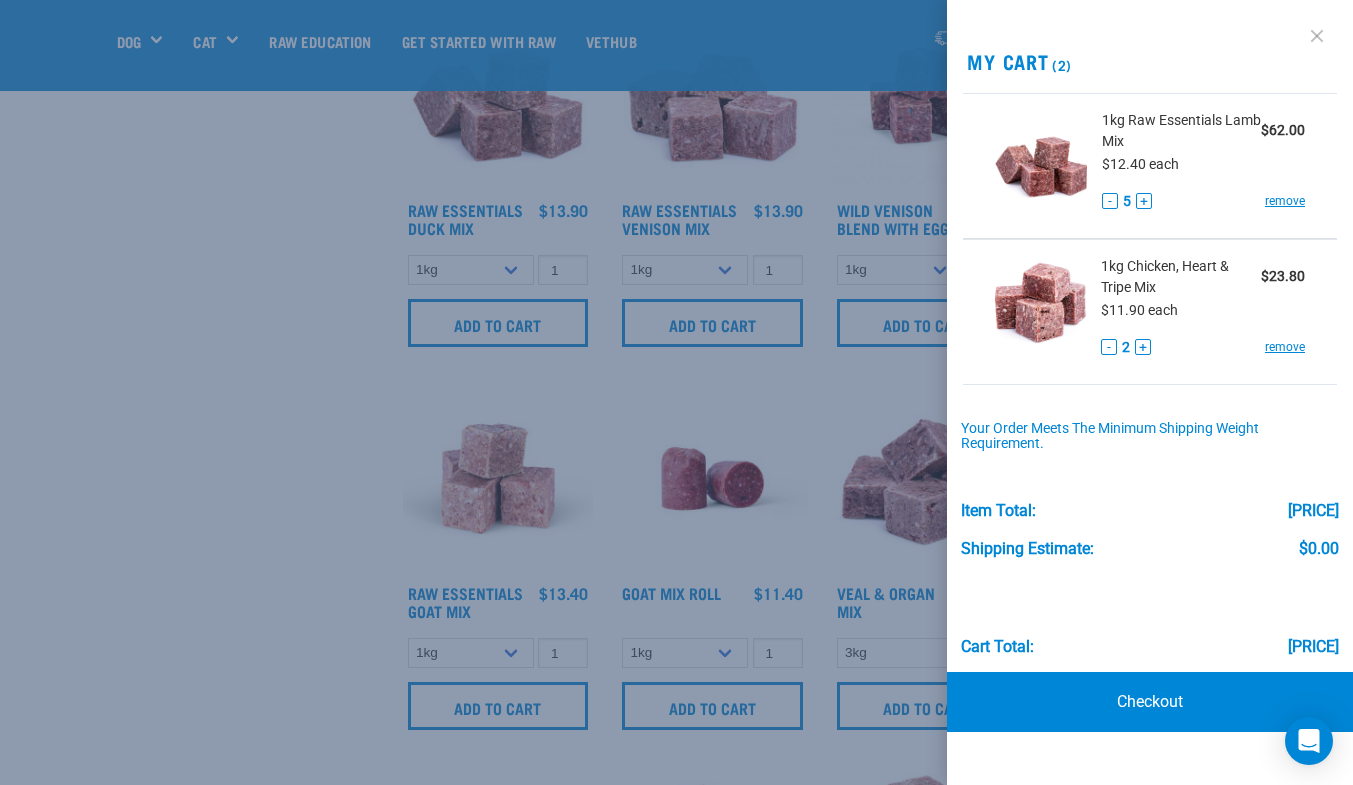 click at bounding box center [1317, 36] 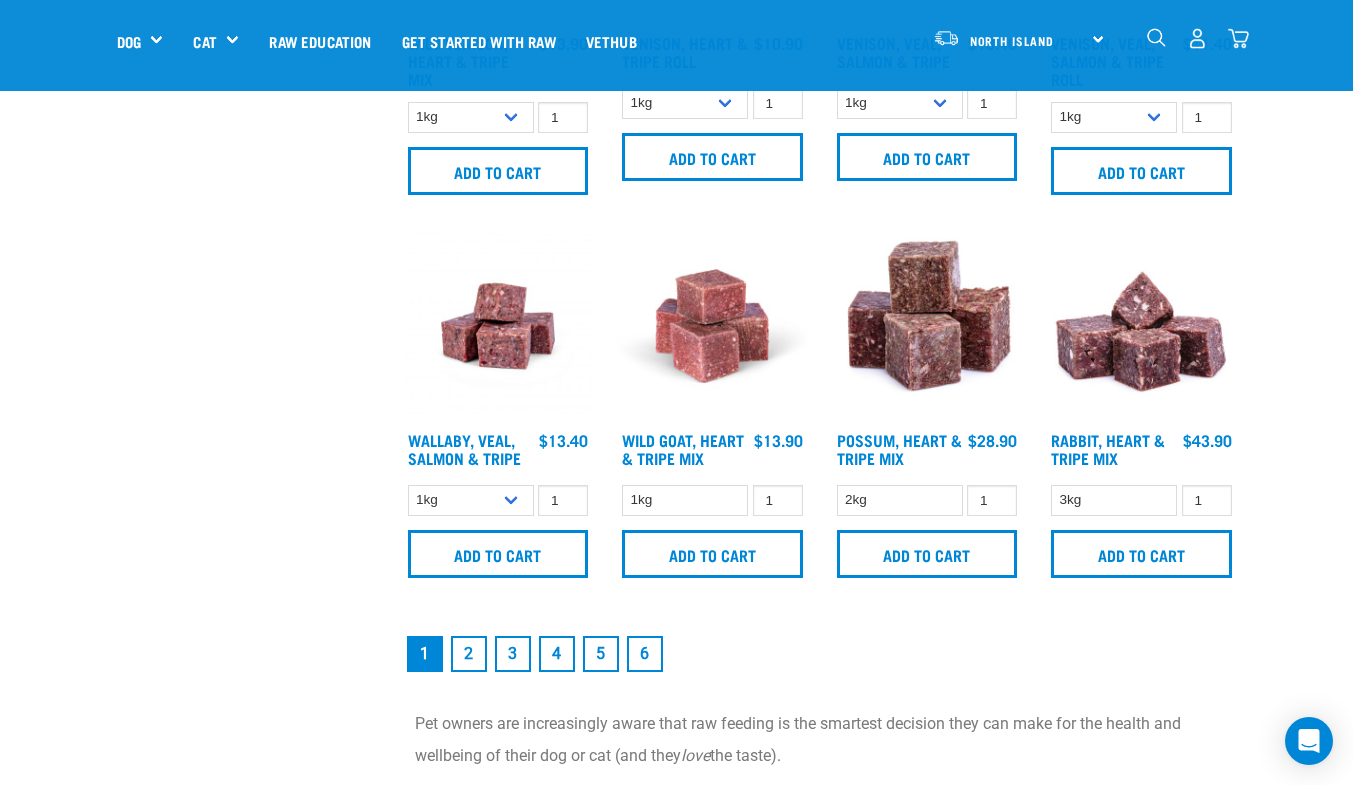 scroll, scrollTop: 2637, scrollLeft: 0, axis: vertical 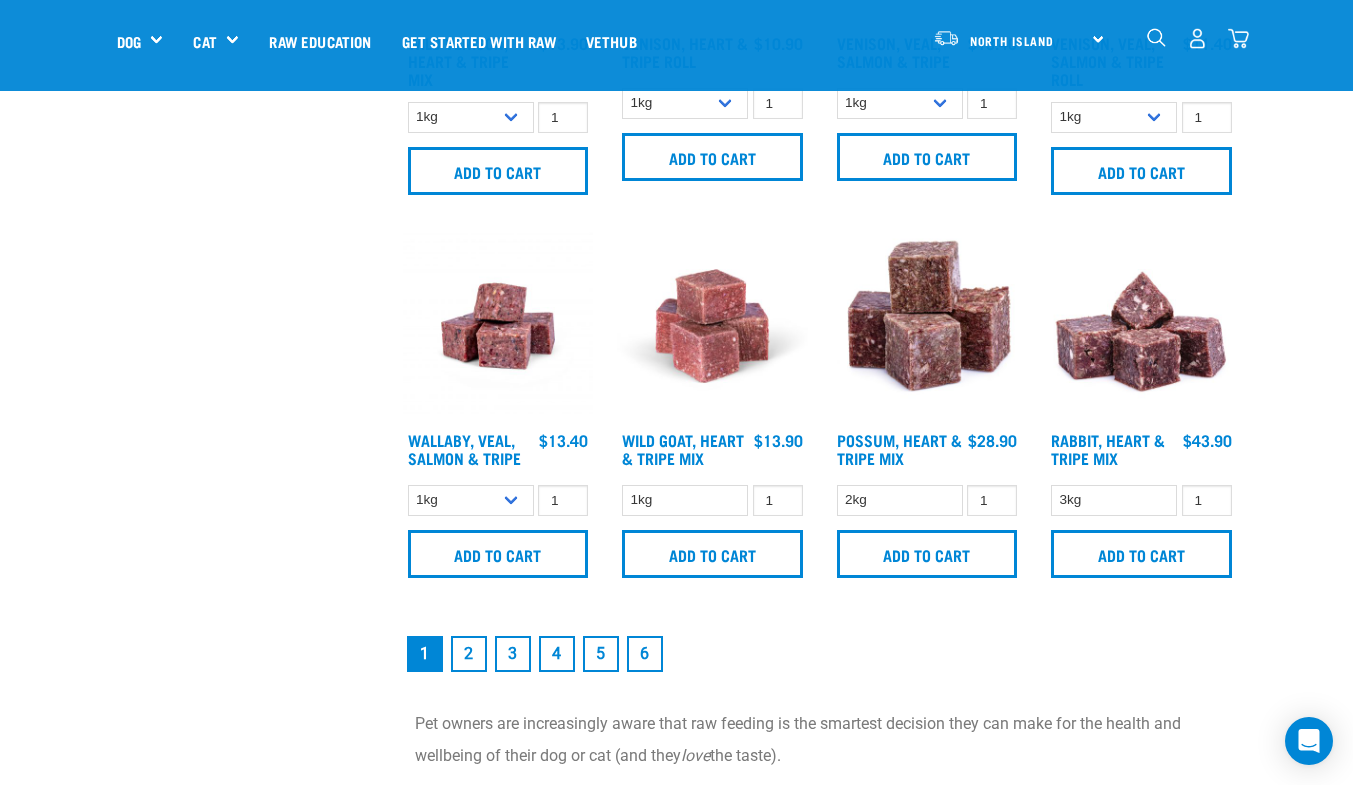 click on "2" at bounding box center [469, 654] 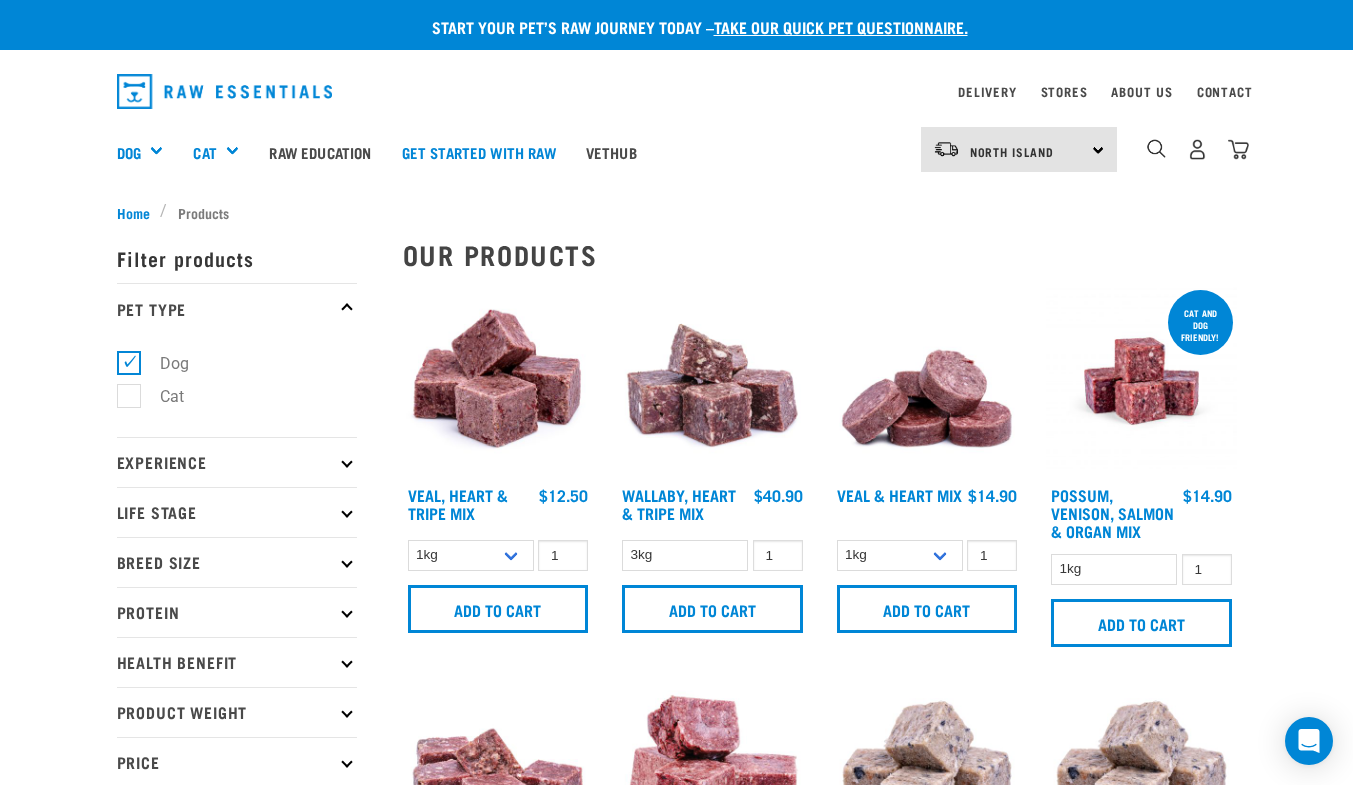 scroll, scrollTop: 0, scrollLeft: 0, axis: both 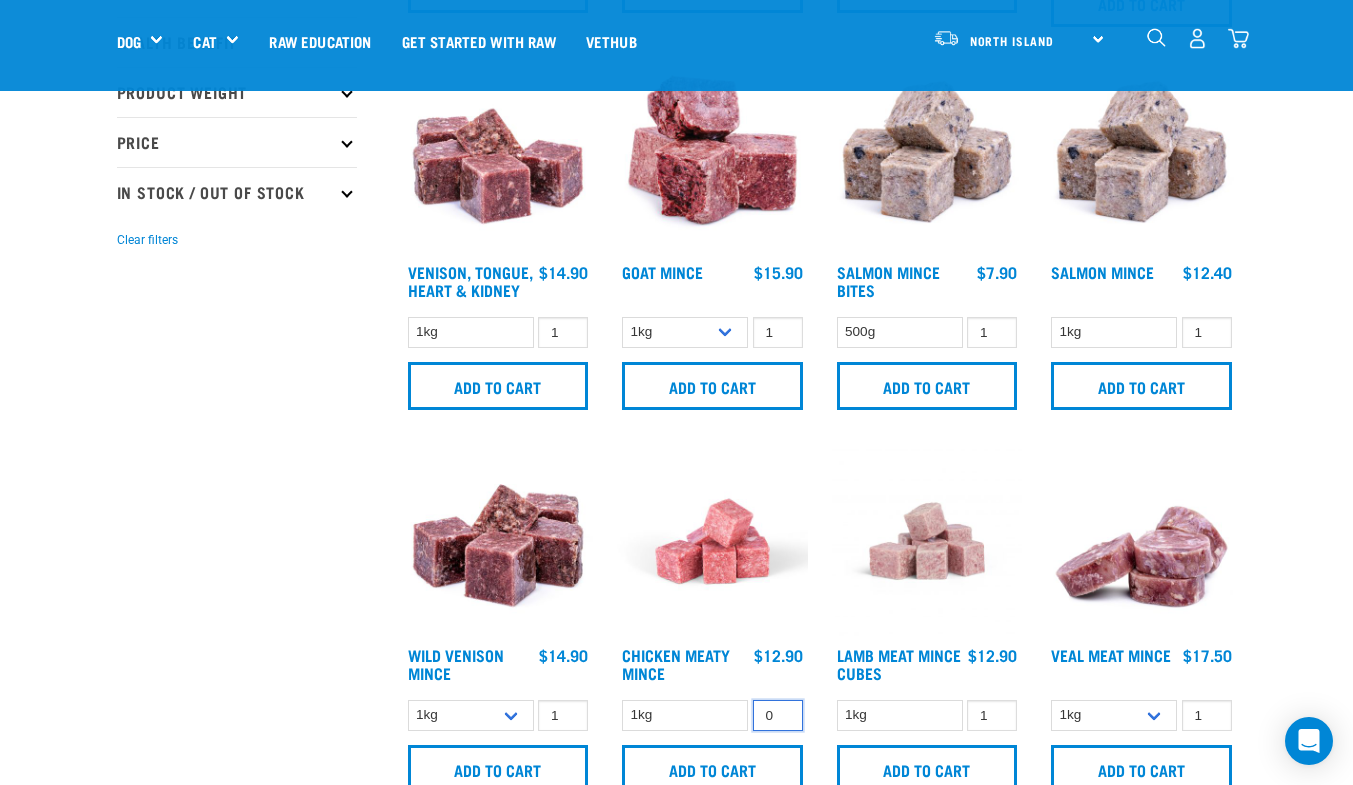 click on "0" at bounding box center [778, 715] 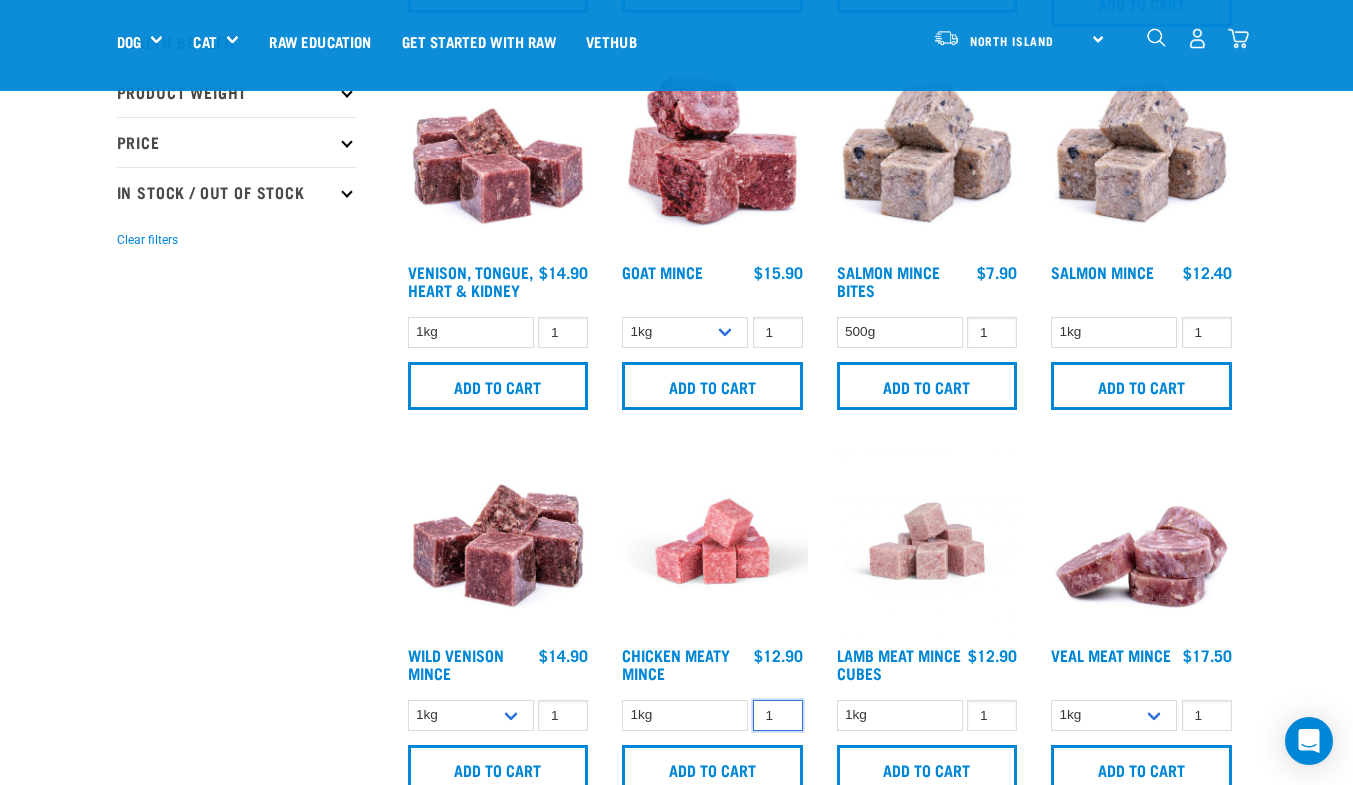 click on "1" at bounding box center [778, 715] 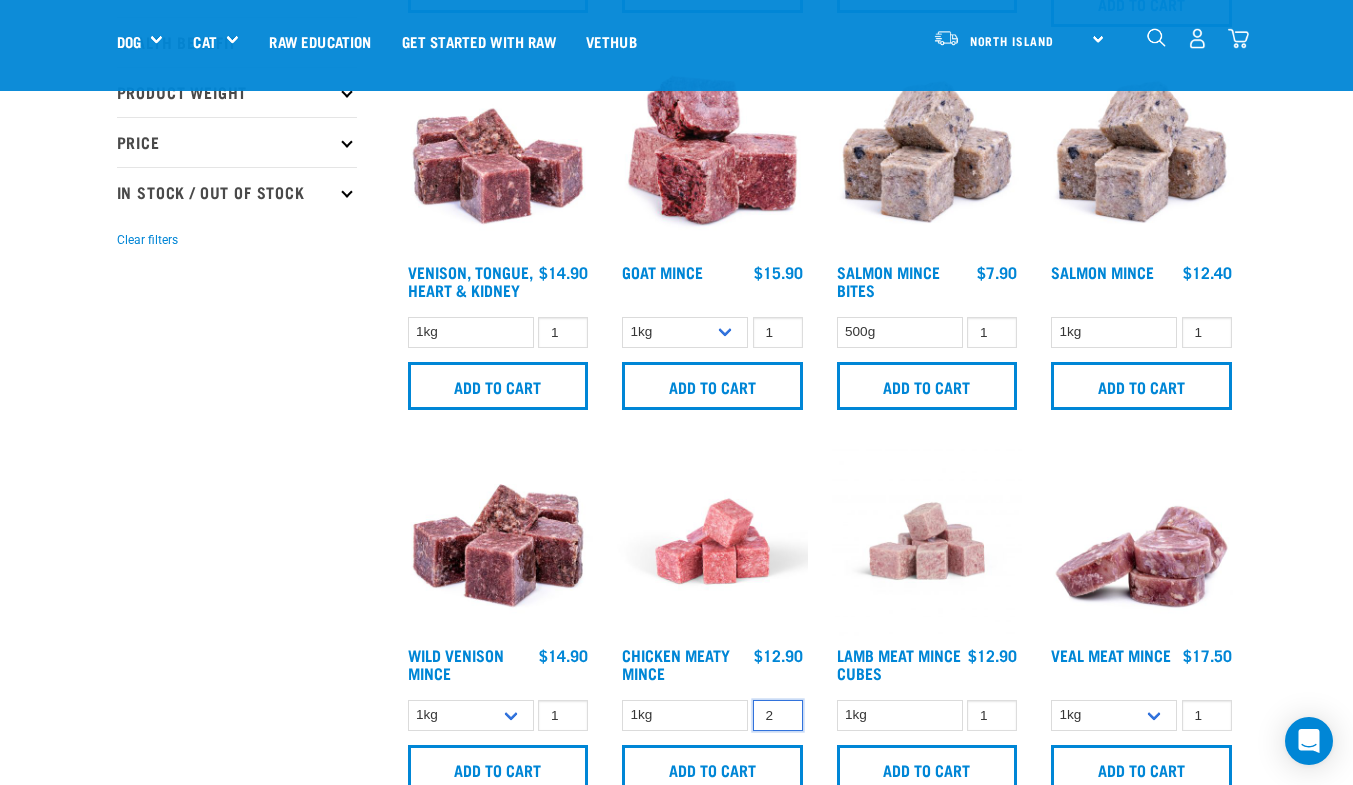type on "2" 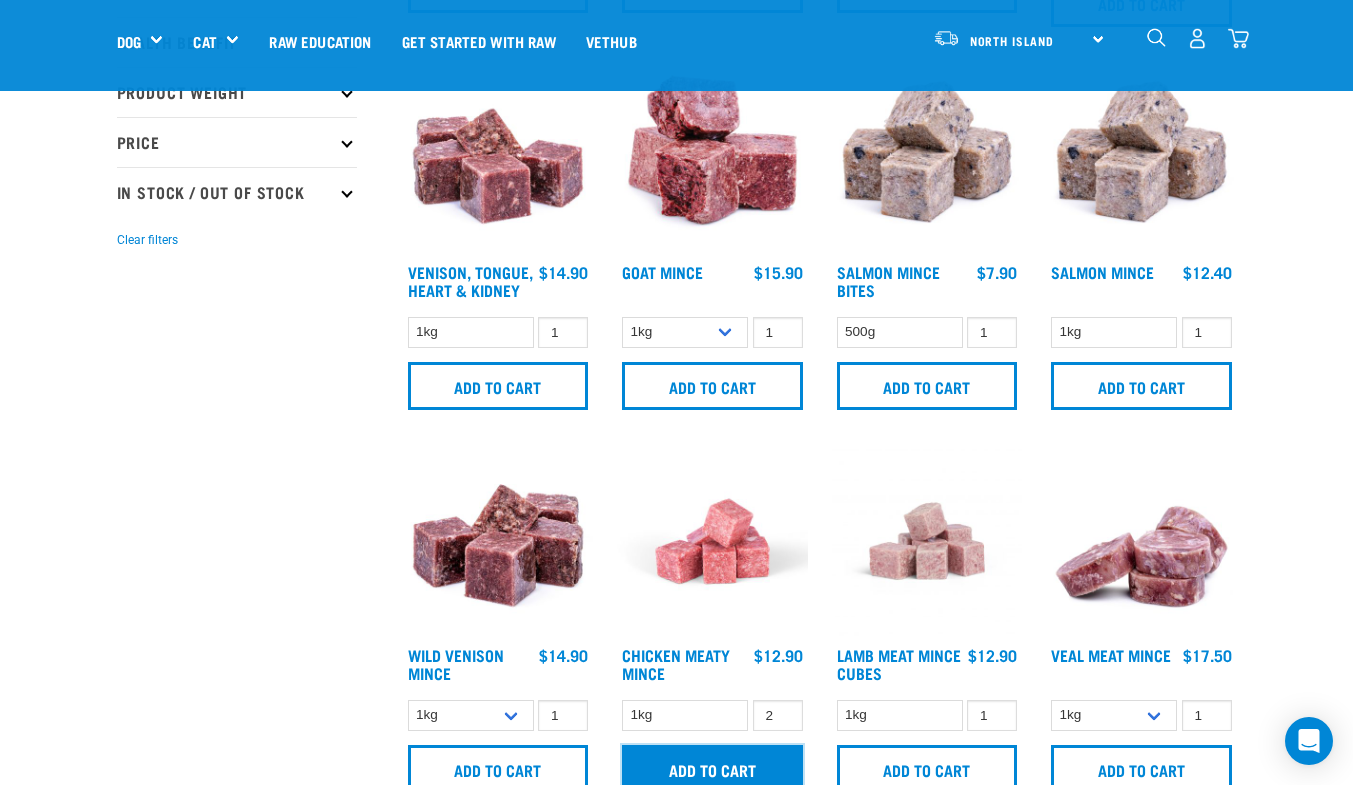 click on "Add to cart" at bounding box center [712, 769] 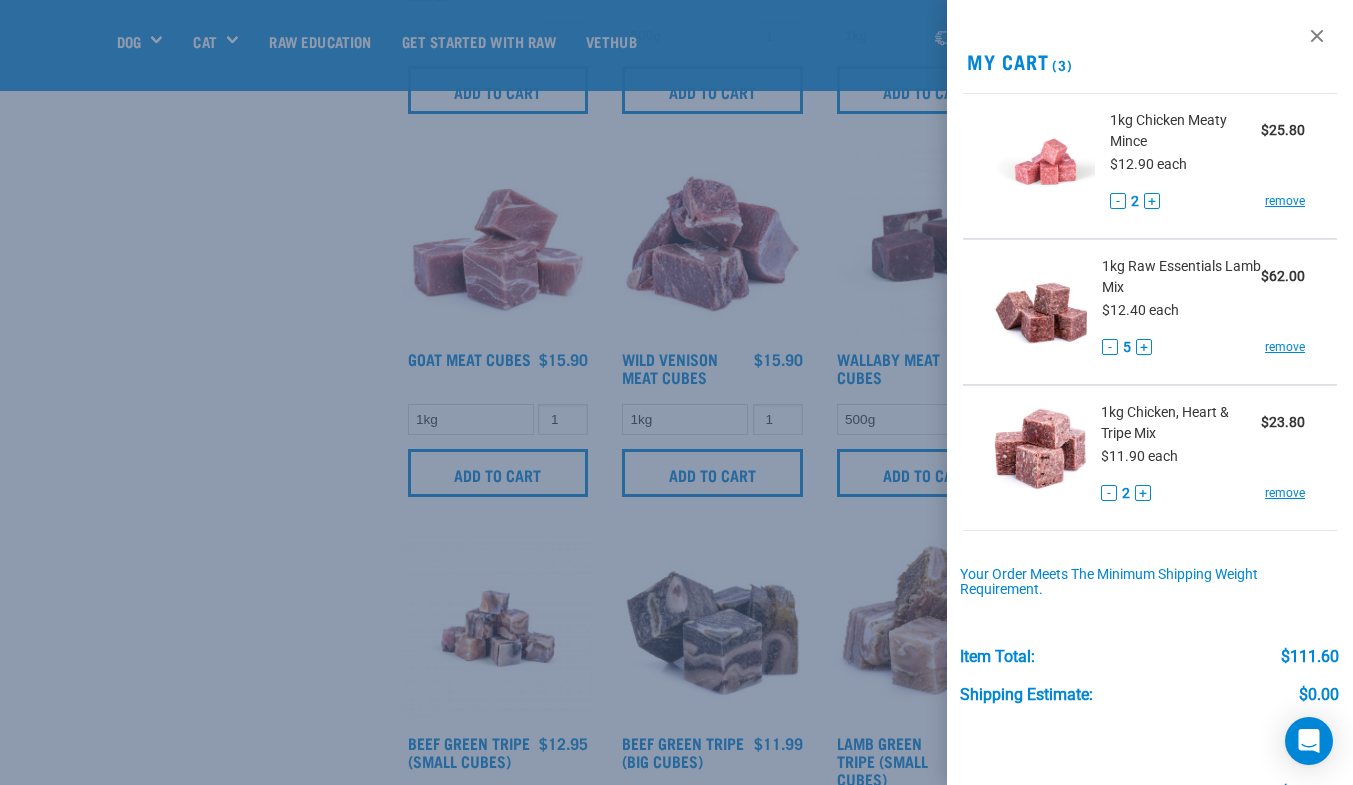 scroll, scrollTop: 1542, scrollLeft: 0, axis: vertical 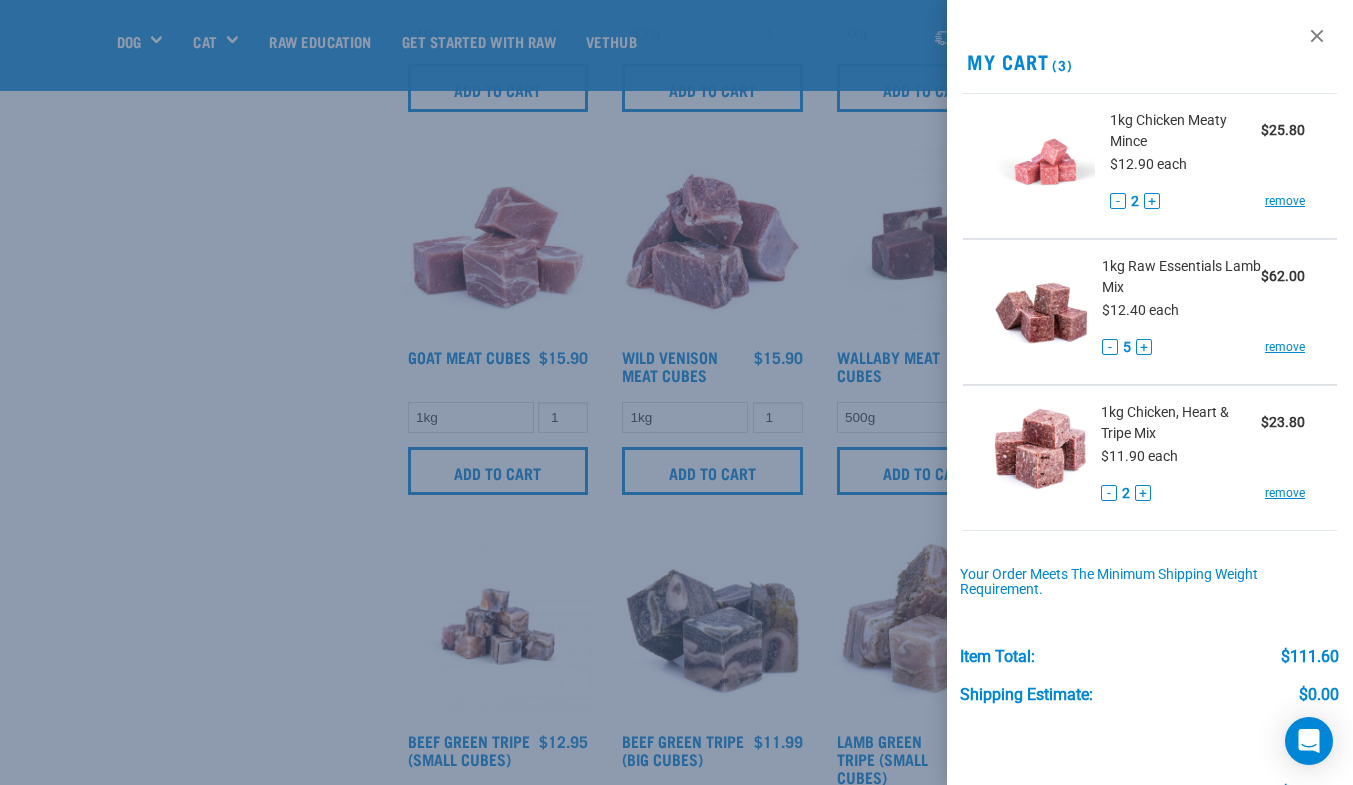click on "View past orders / re-order
My Cart  (3)
1kg Chicken Meaty Mince
$25.80
$12.90 each
-
2
+
remove
$62.00 -" at bounding box center [1150, 392] 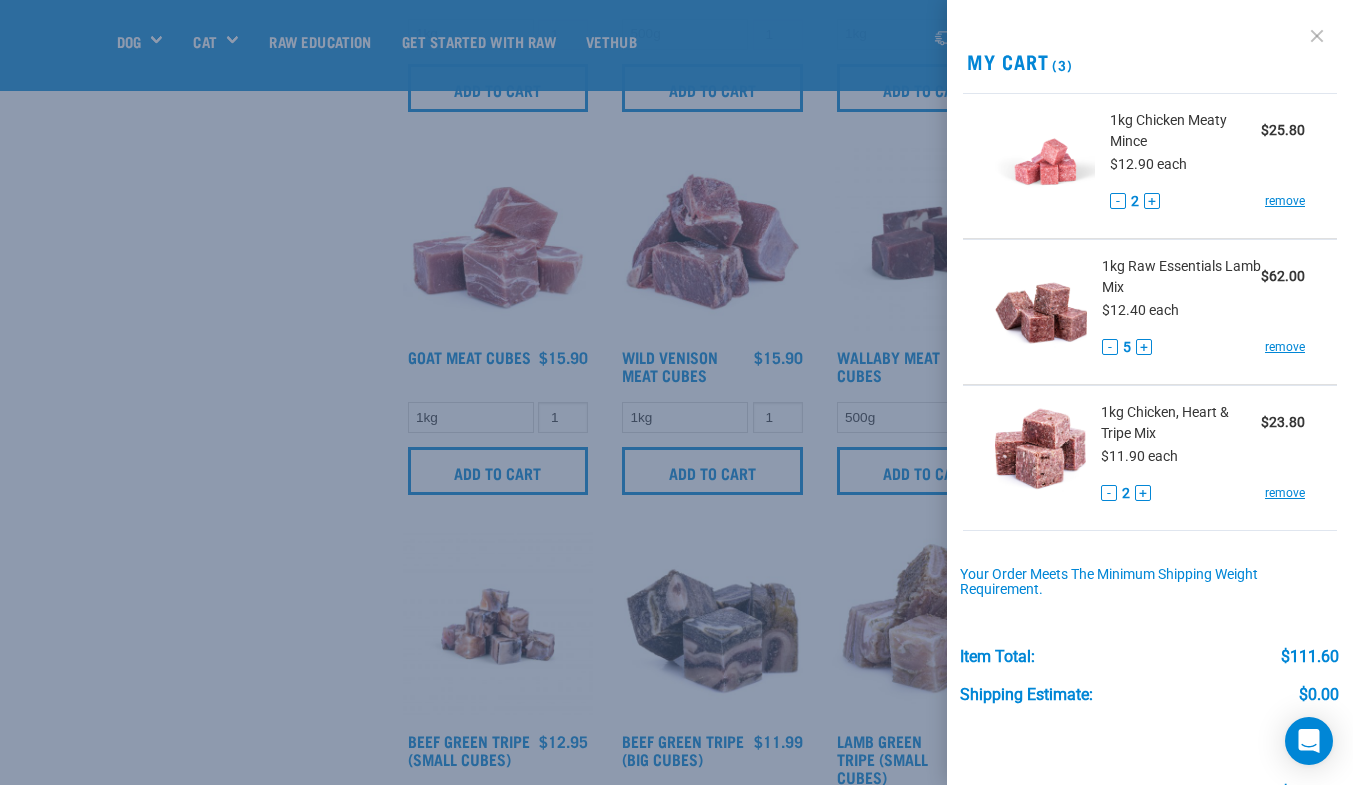 click at bounding box center (1317, 36) 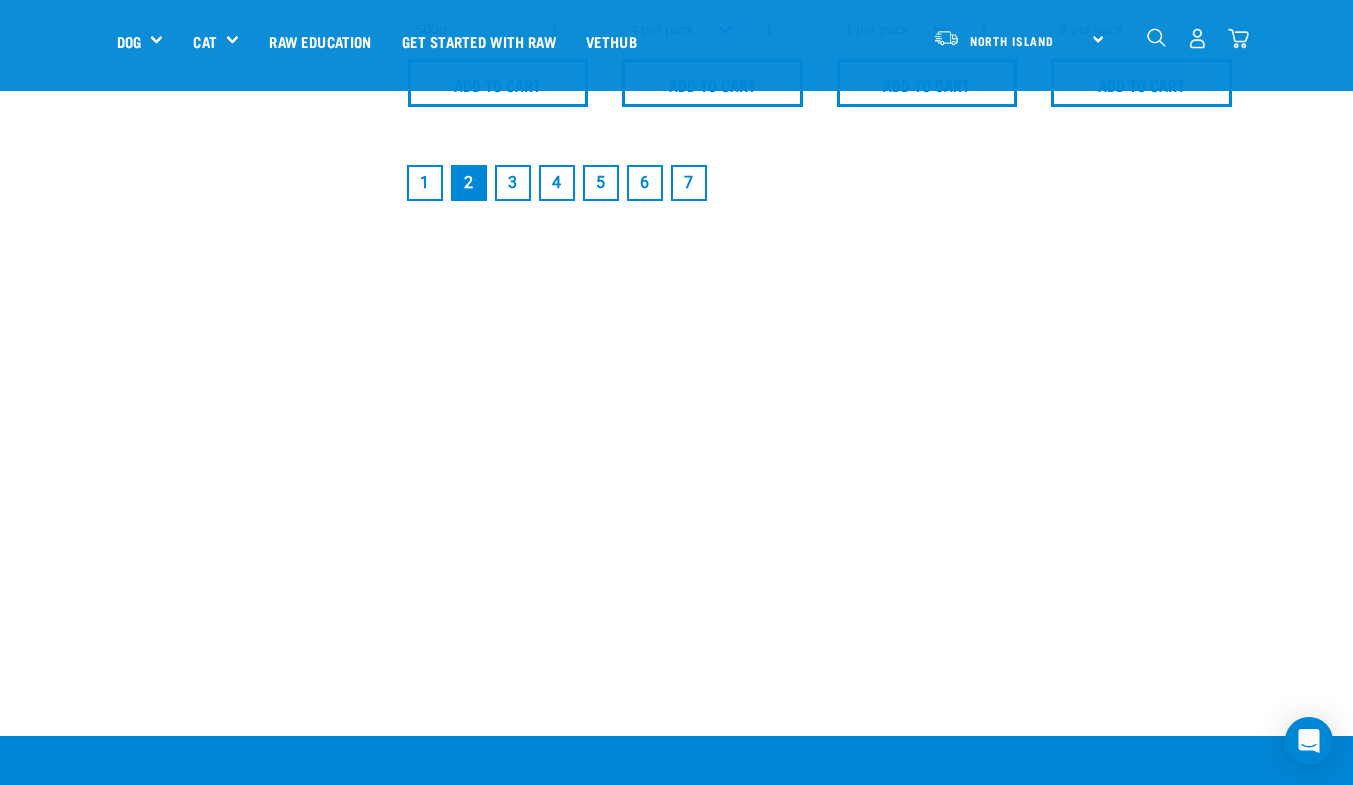 scroll, scrollTop: 3089, scrollLeft: 0, axis: vertical 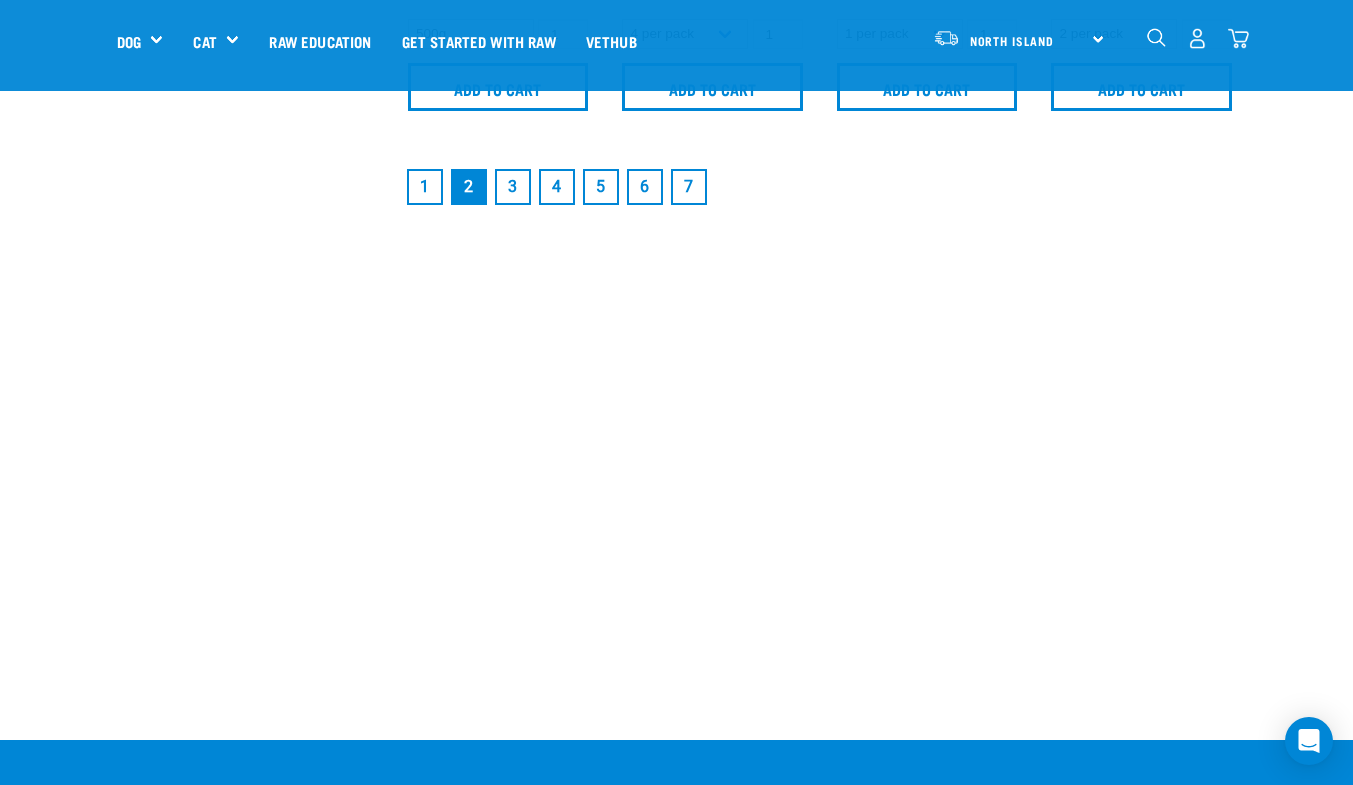click on "3" at bounding box center [513, 187] 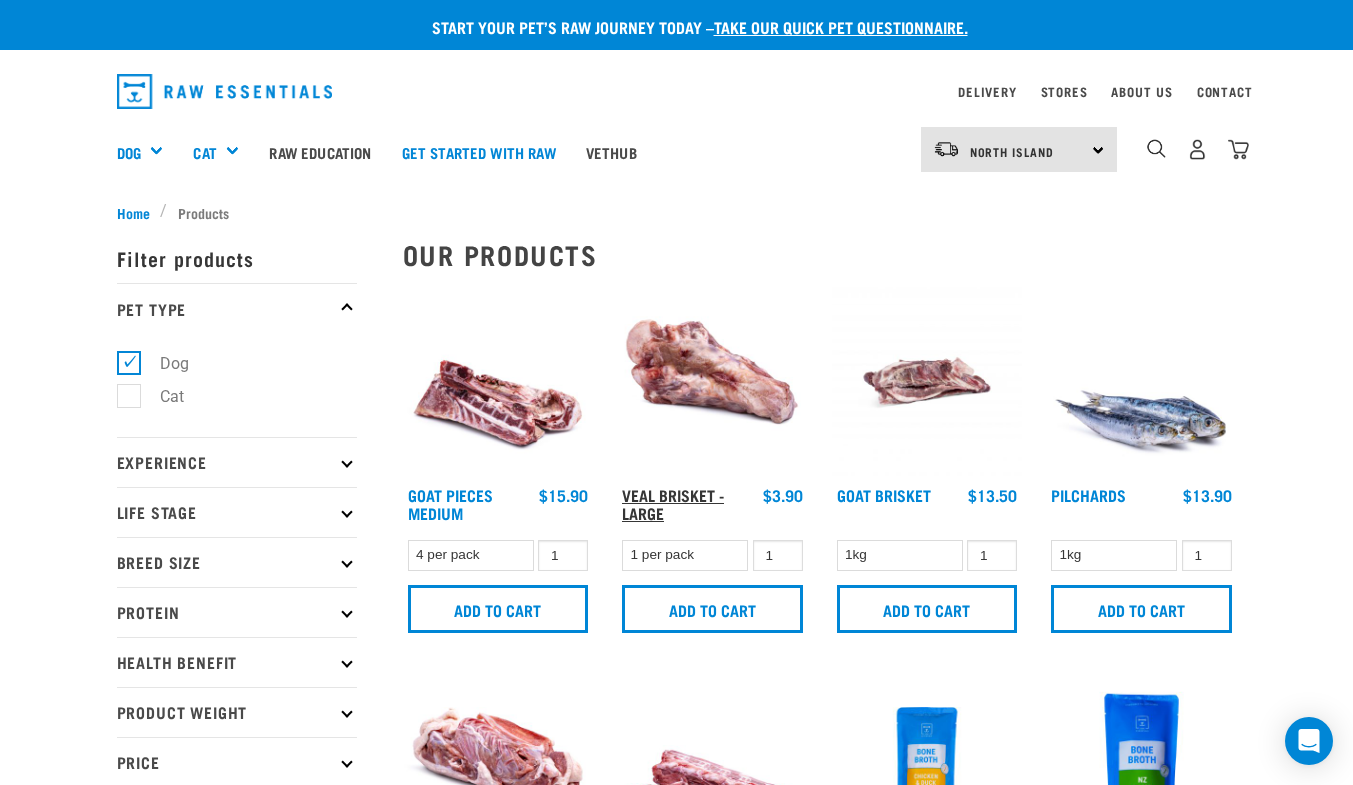 scroll, scrollTop: 0, scrollLeft: 0, axis: both 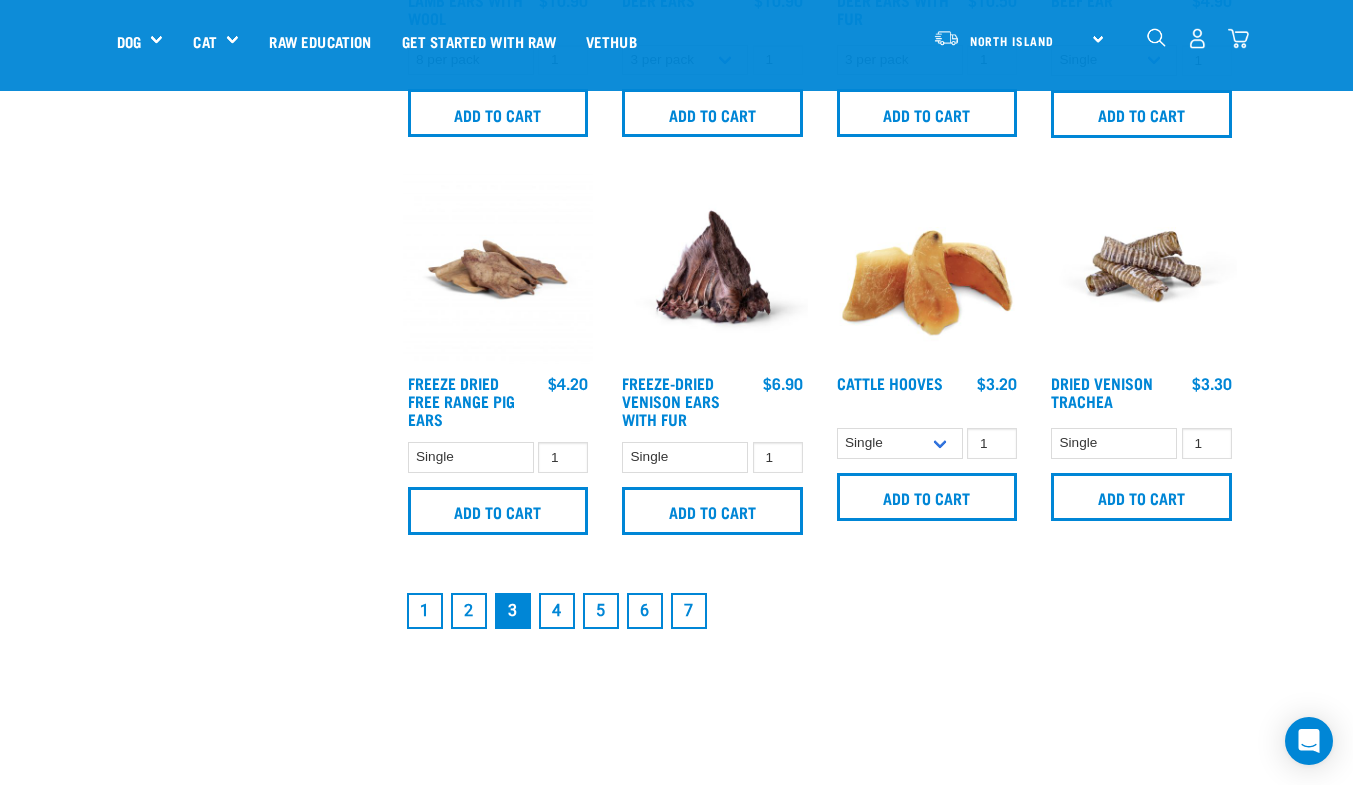 click on "4" at bounding box center (557, 611) 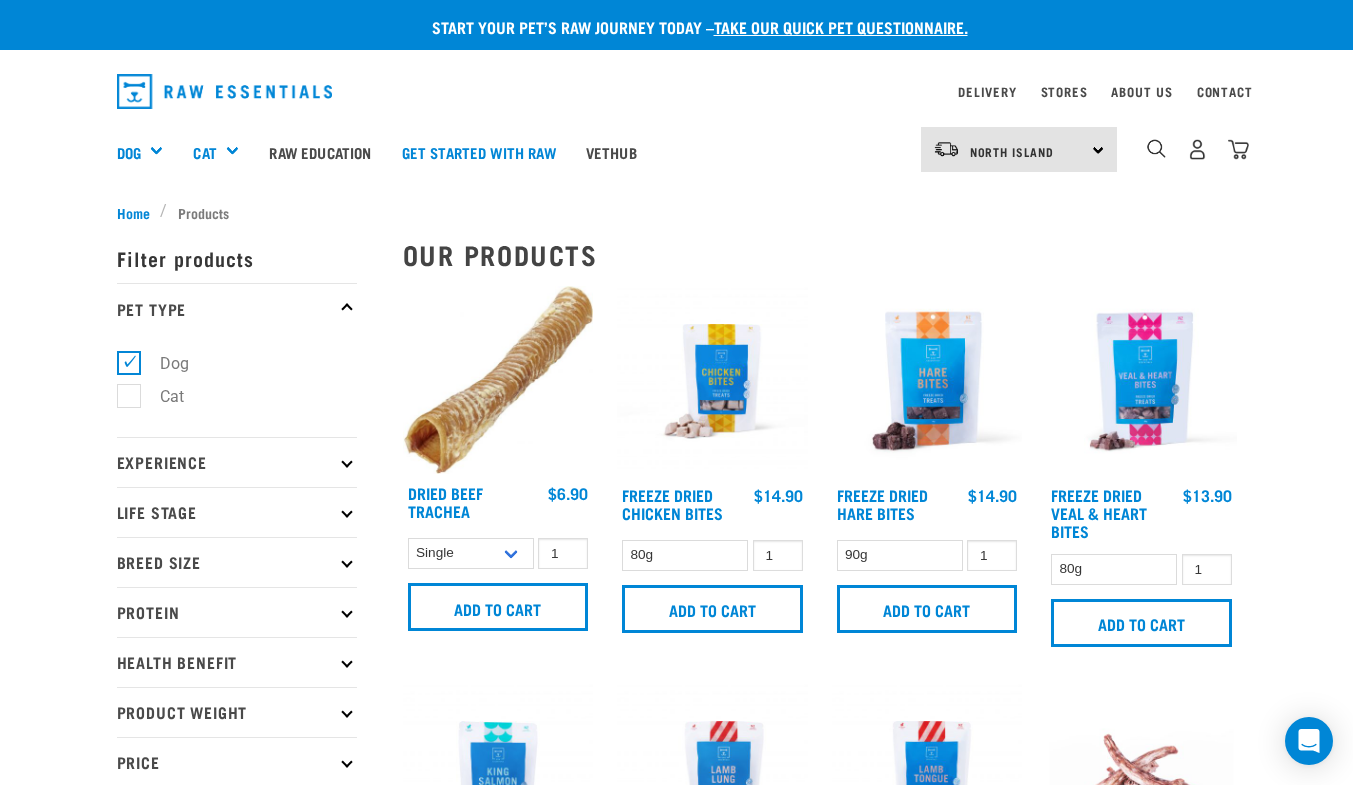 scroll, scrollTop: 0, scrollLeft: 0, axis: both 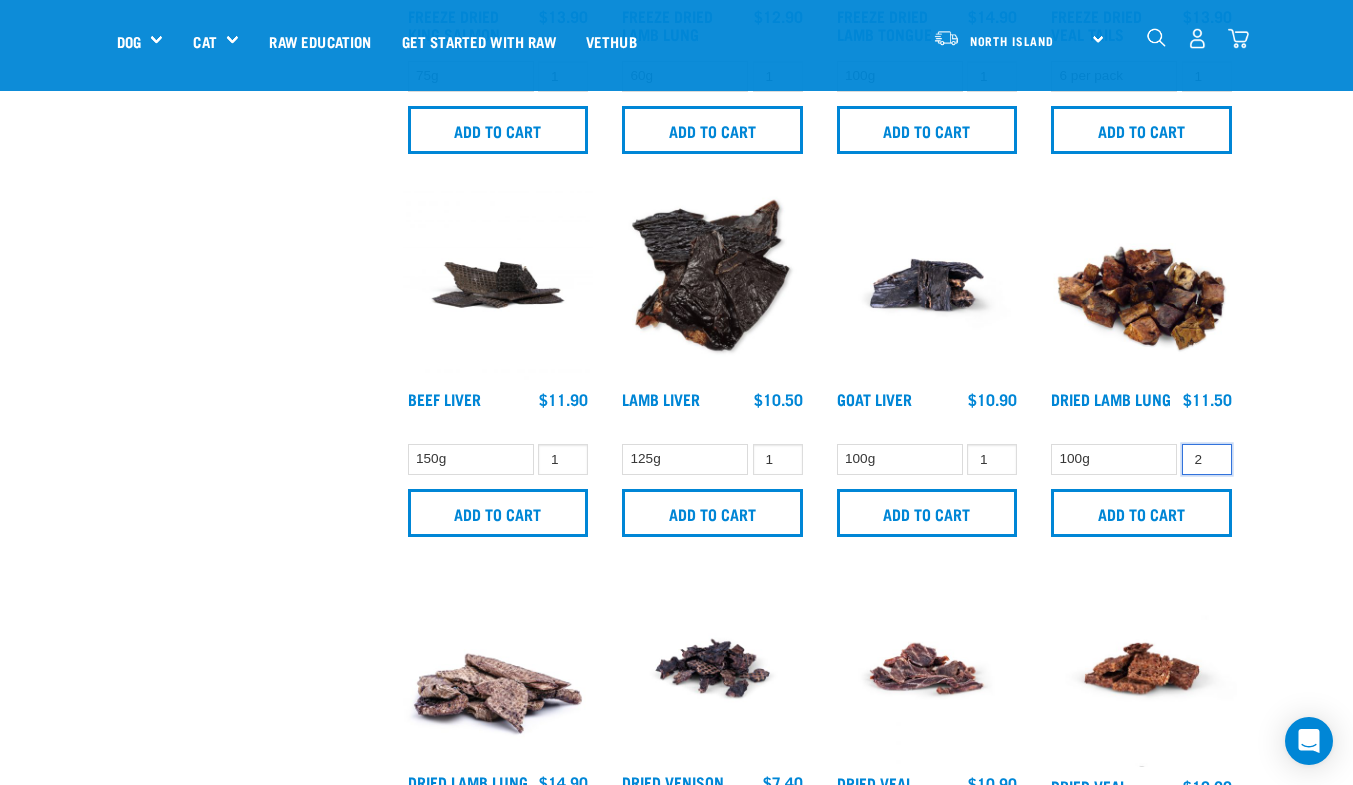 click on "2" at bounding box center (1207, 459) 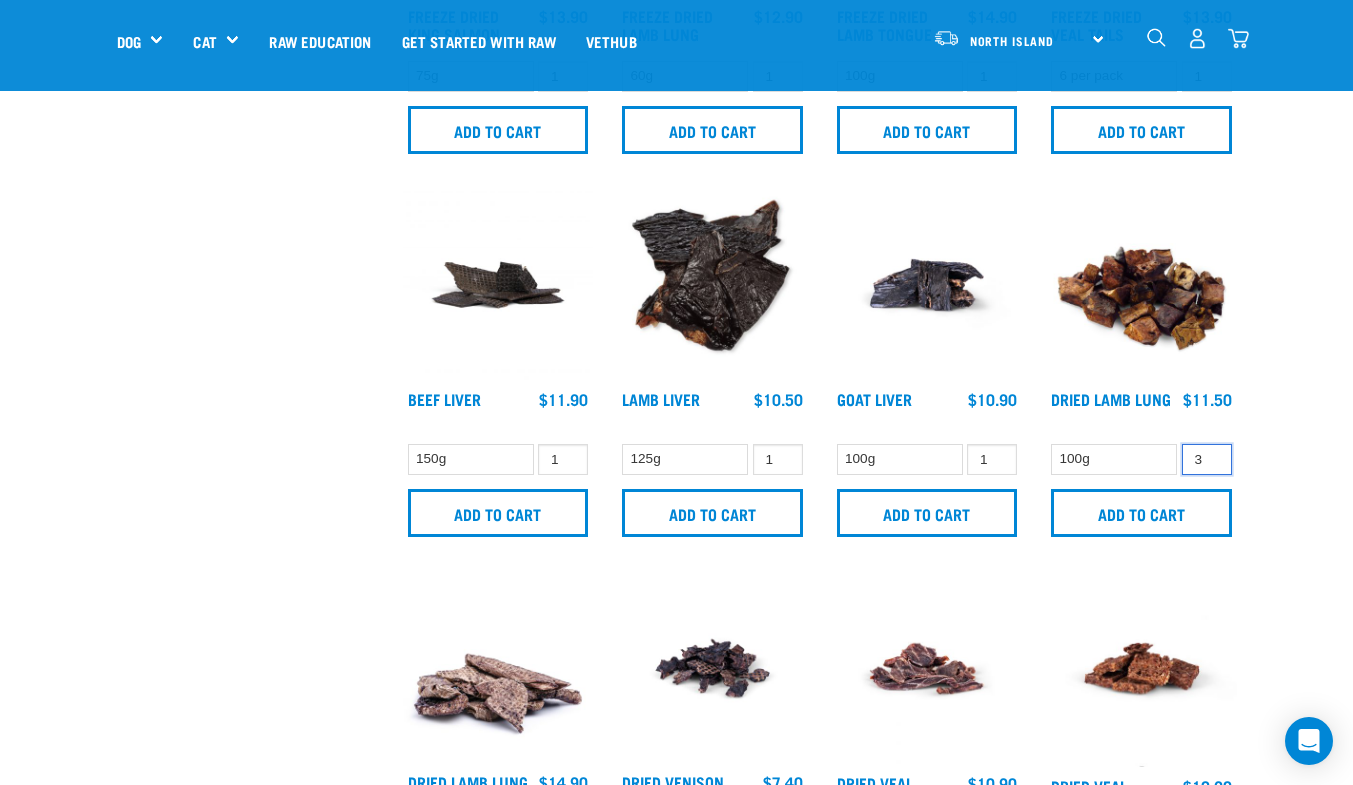 type on "3" 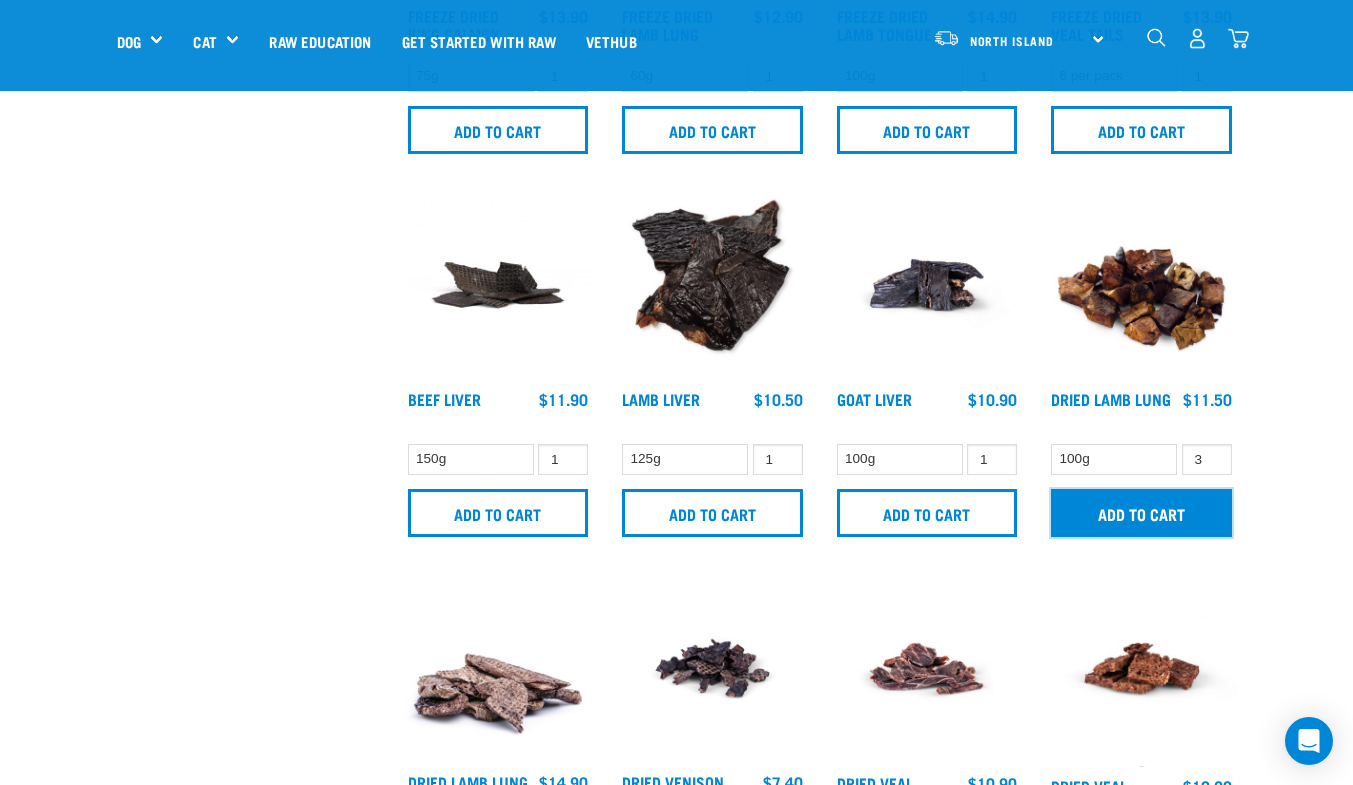 click on "Add to cart" at bounding box center [1141, 513] 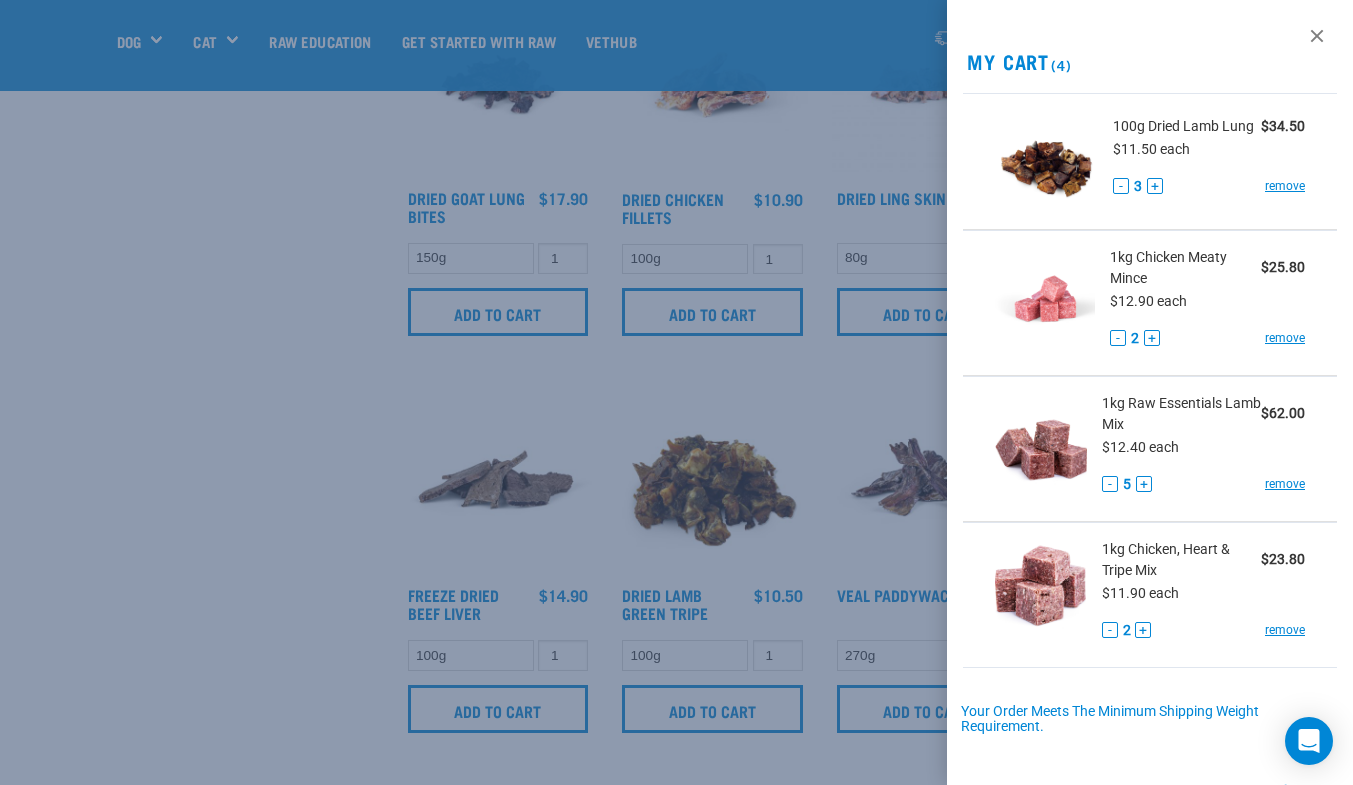 scroll, scrollTop: 1825, scrollLeft: 0, axis: vertical 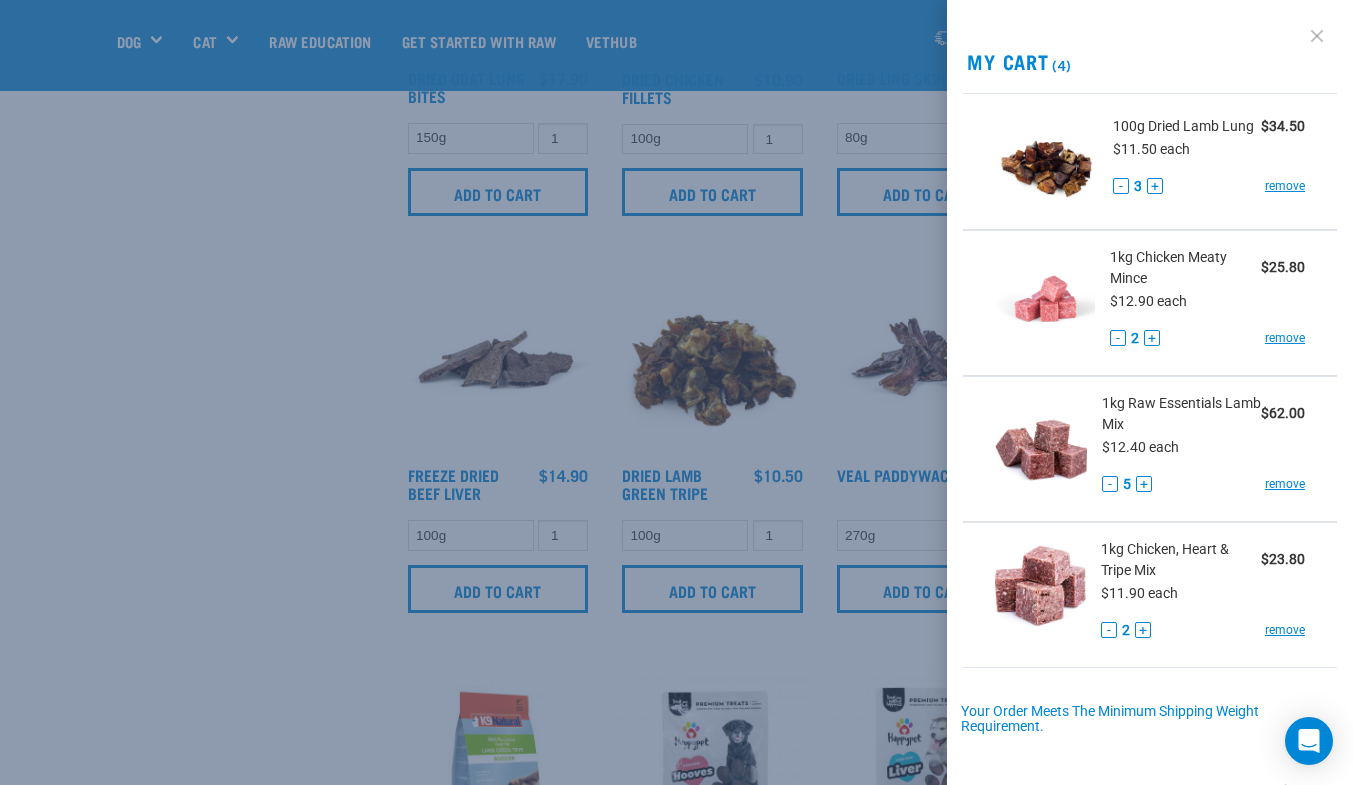 click at bounding box center (1317, 36) 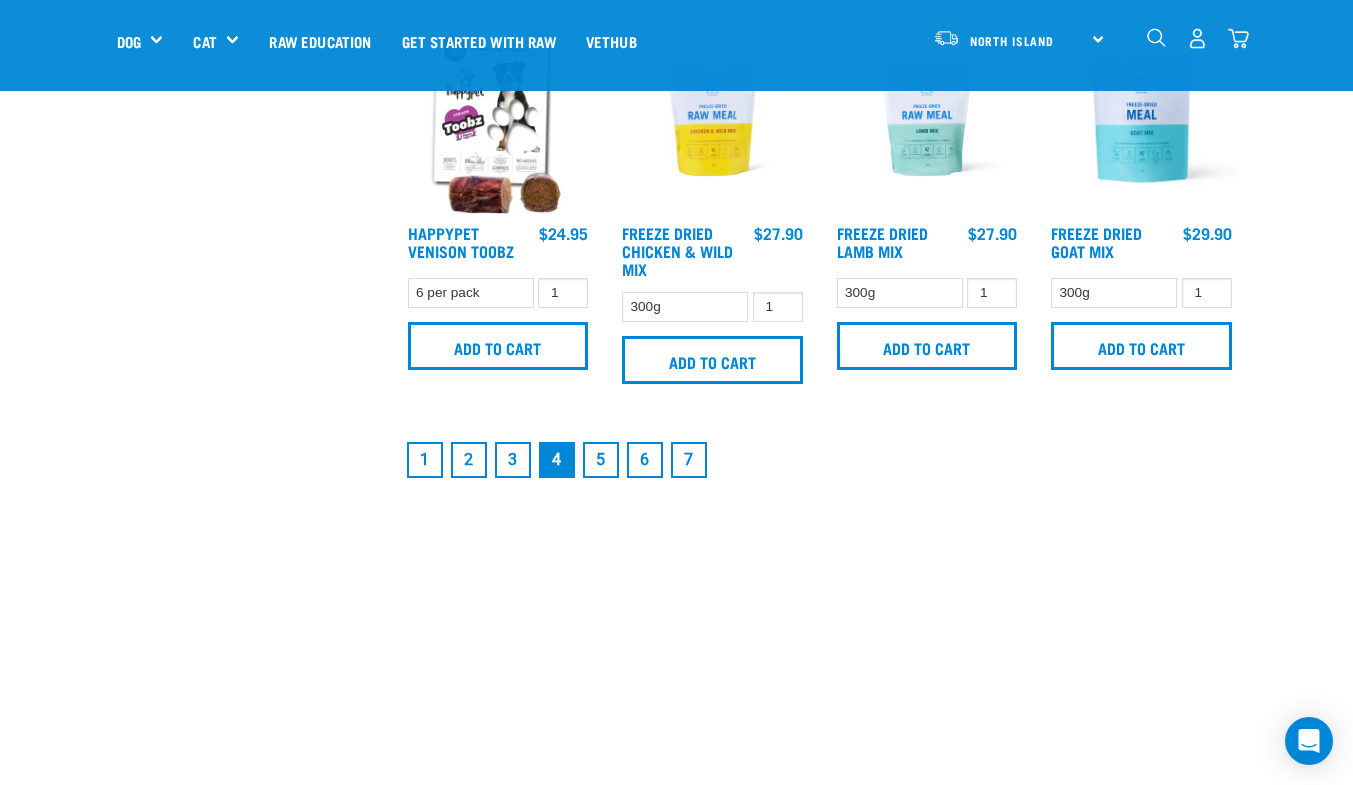 scroll, scrollTop: 2880, scrollLeft: 0, axis: vertical 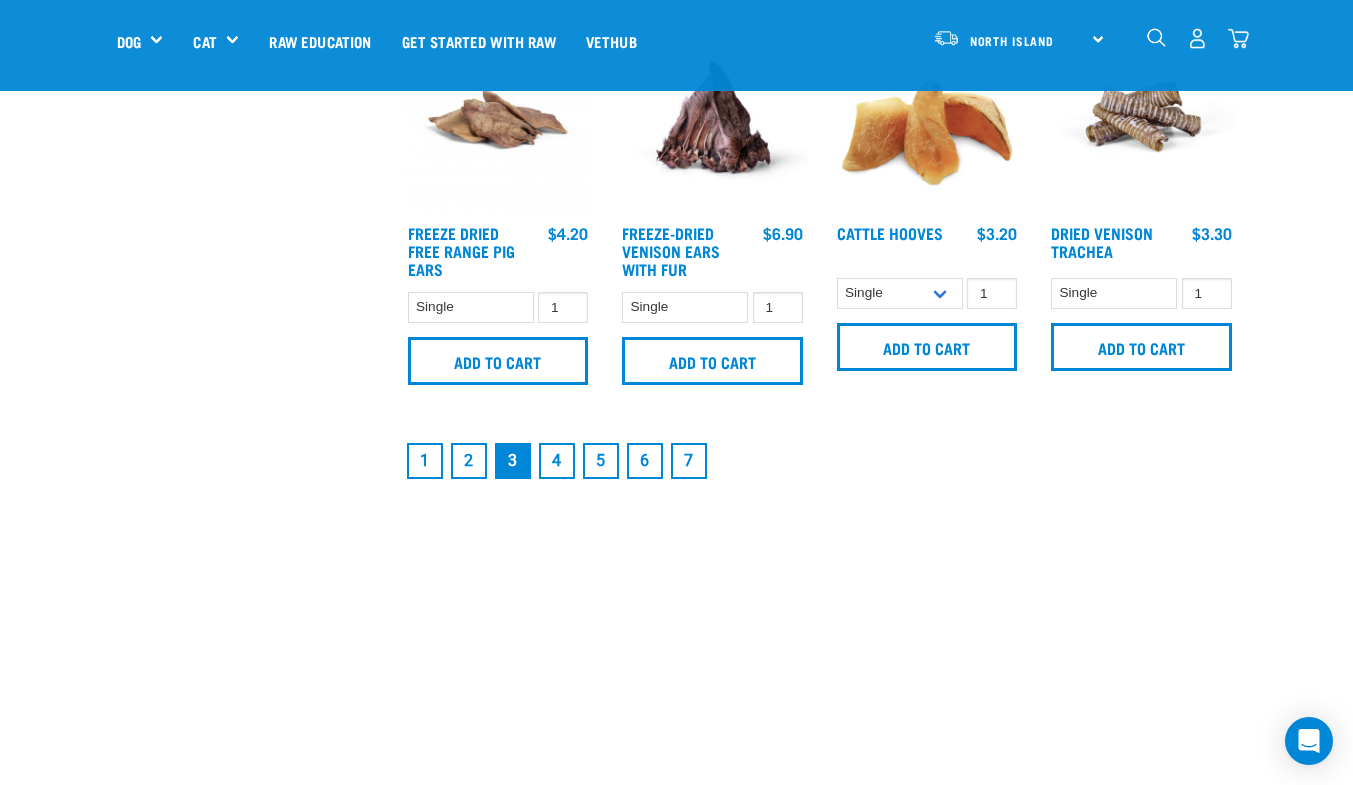 click on "2" at bounding box center [469, 461] 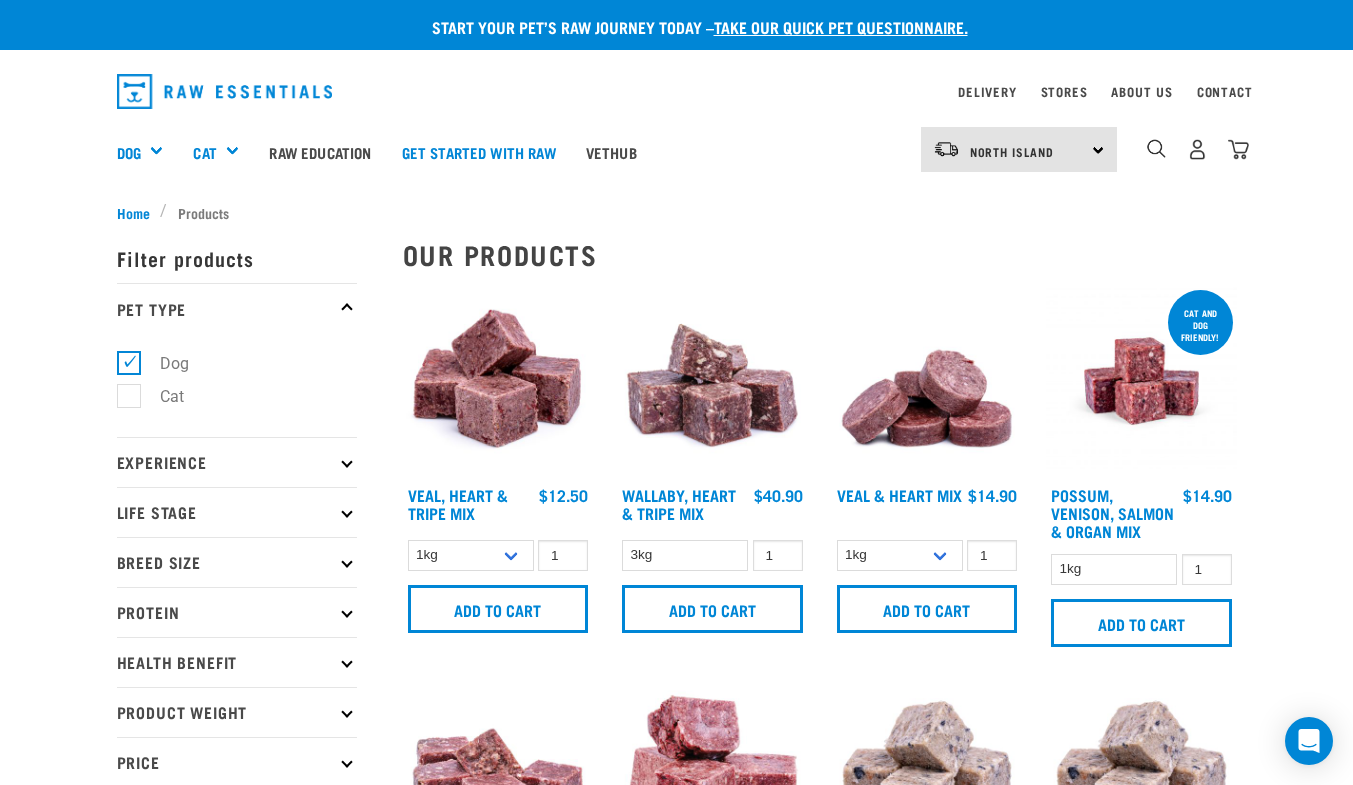 scroll, scrollTop: 0, scrollLeft: 0, axis: both 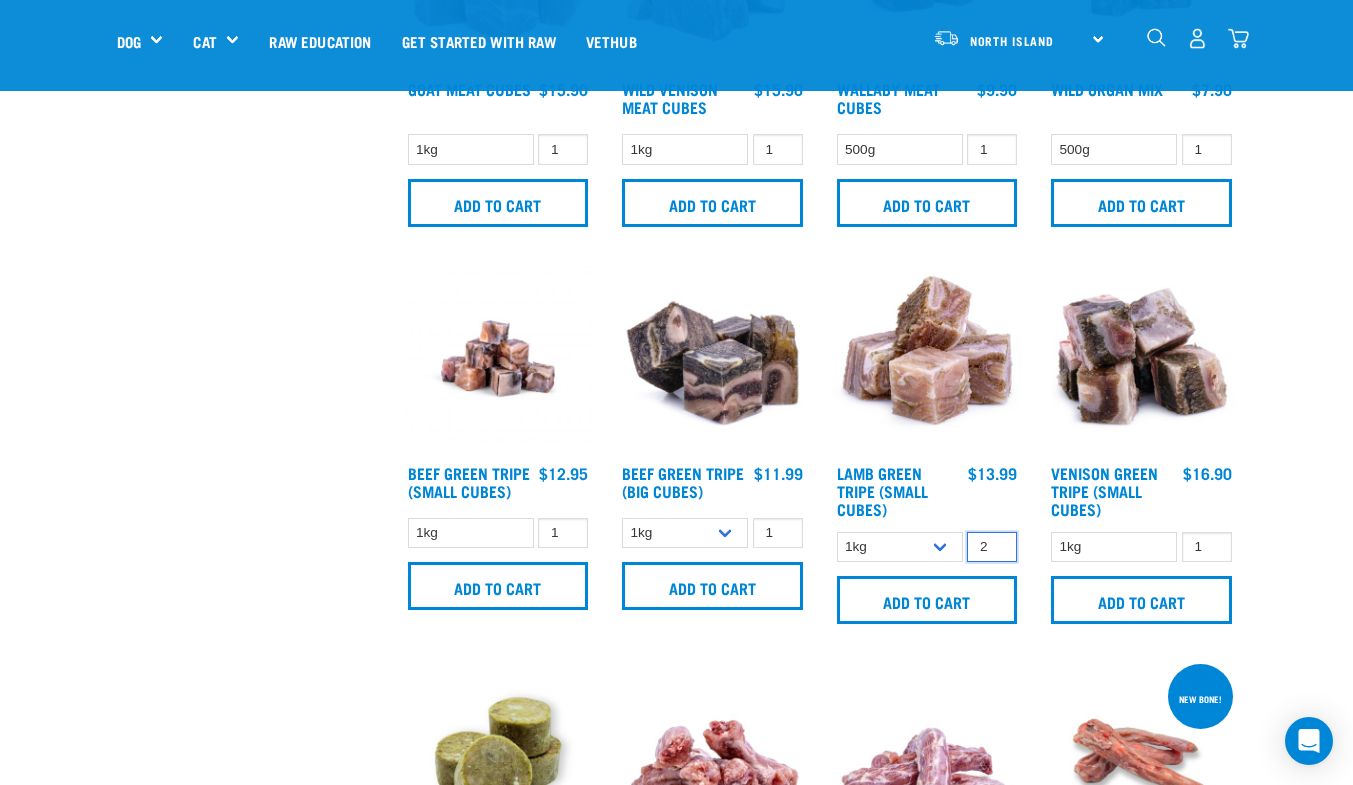 click on "2" at bounding box center [992, 547] 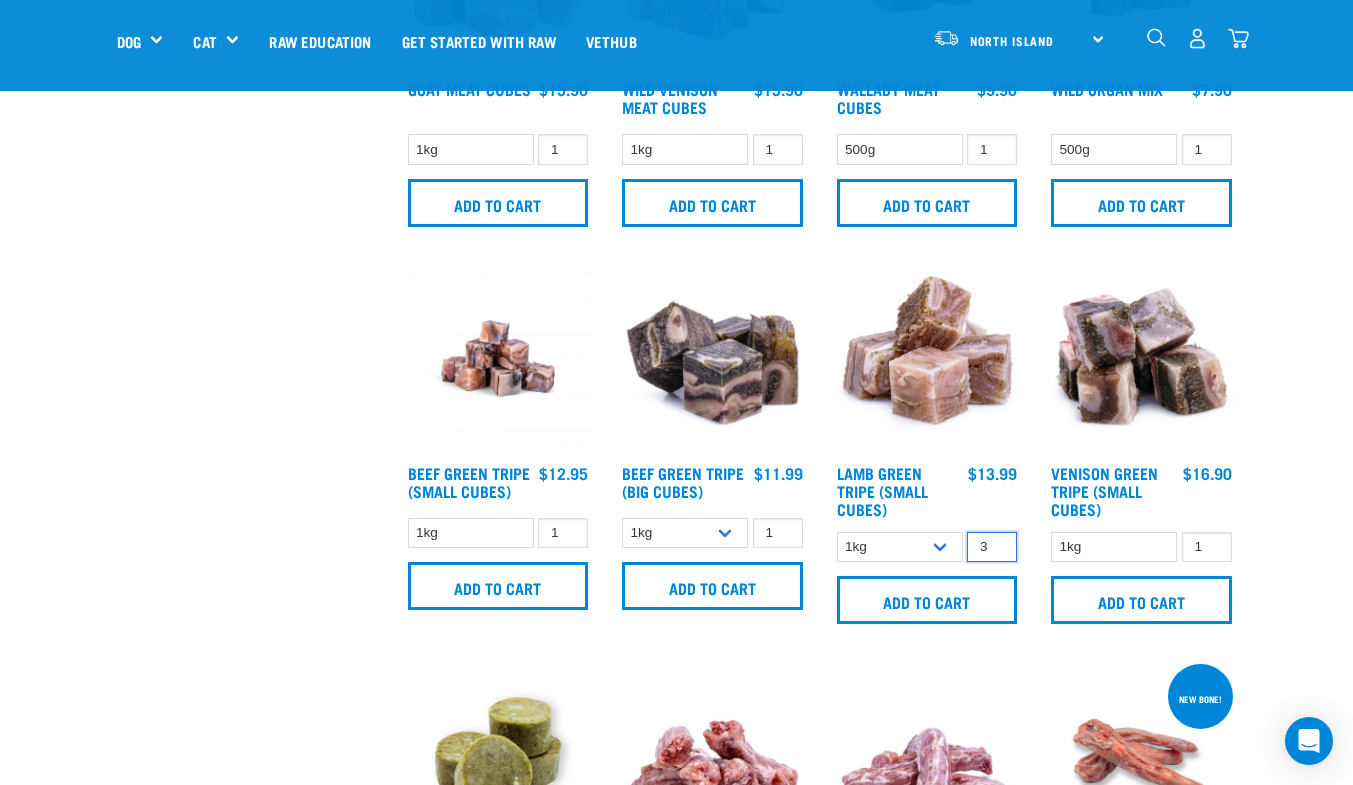 type on "3" 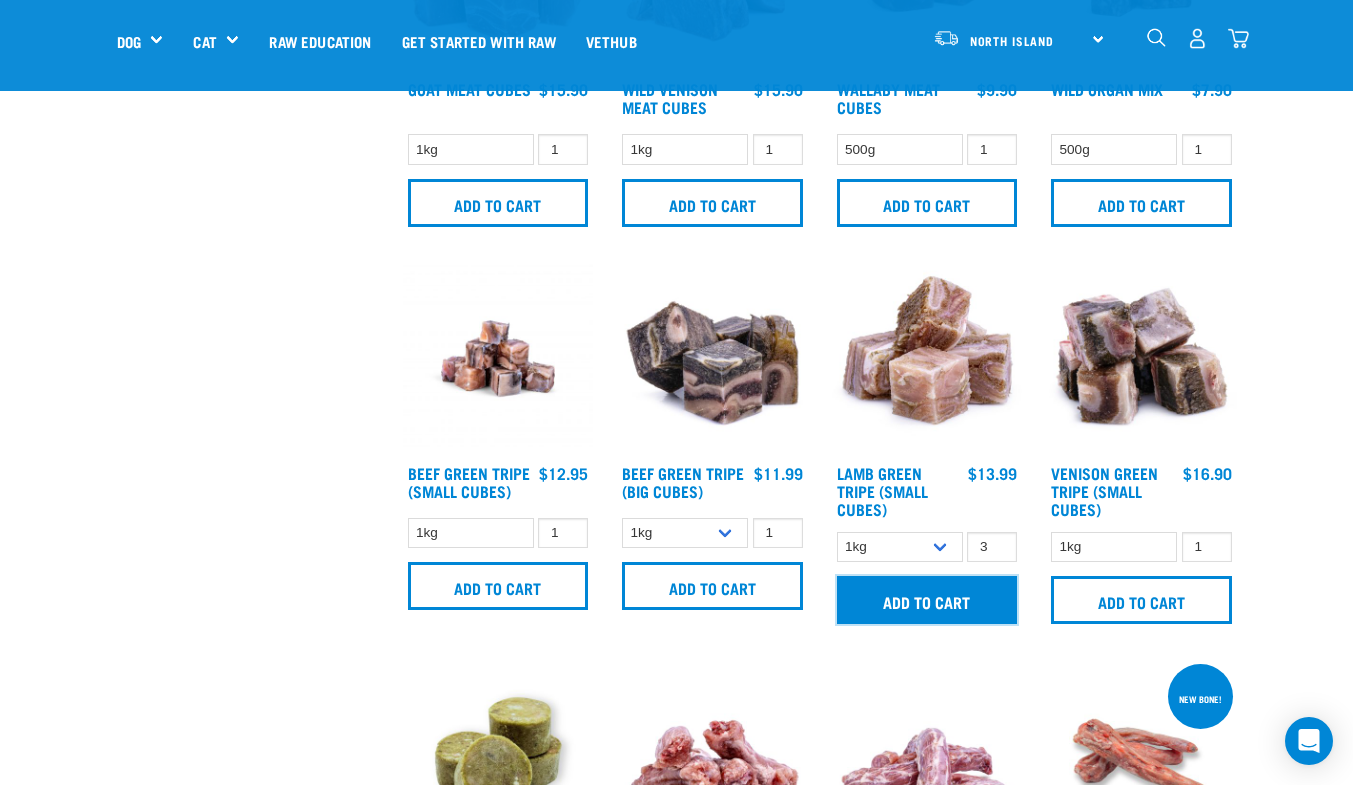 click on "Add to cart" at bounding box center [927, 600] 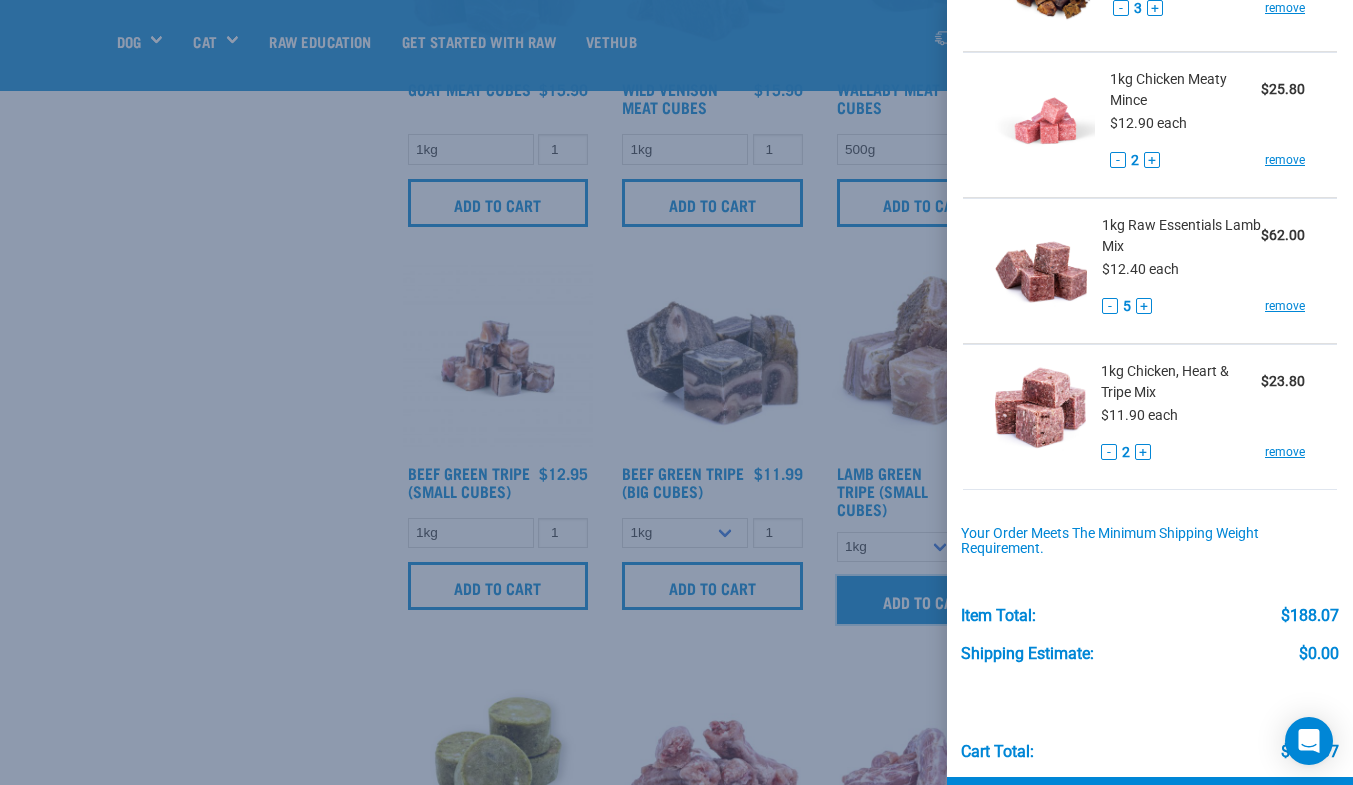 scroll, scrollTop: 409, scrollLeft: 0, axis: vertical 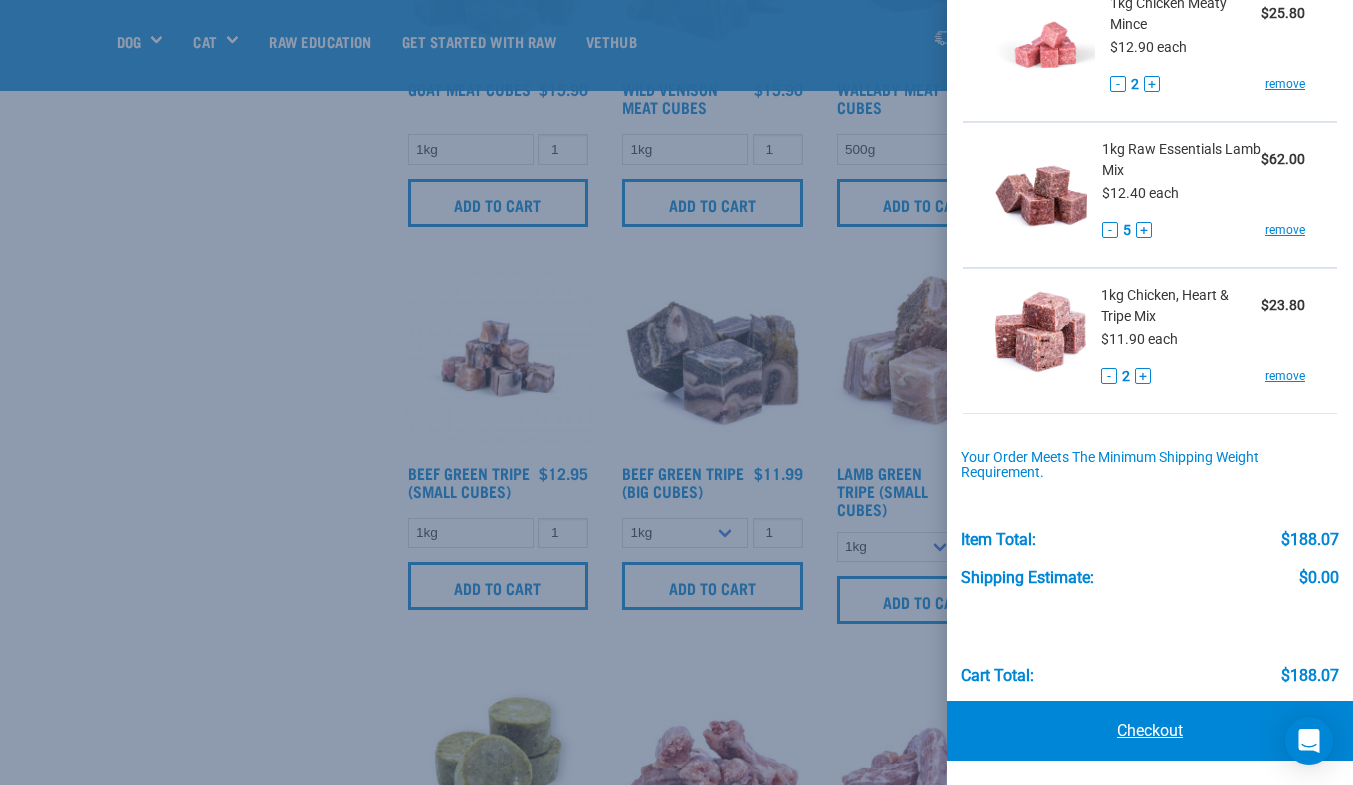 click on "Checkout" at bounding box center (1150, 731) 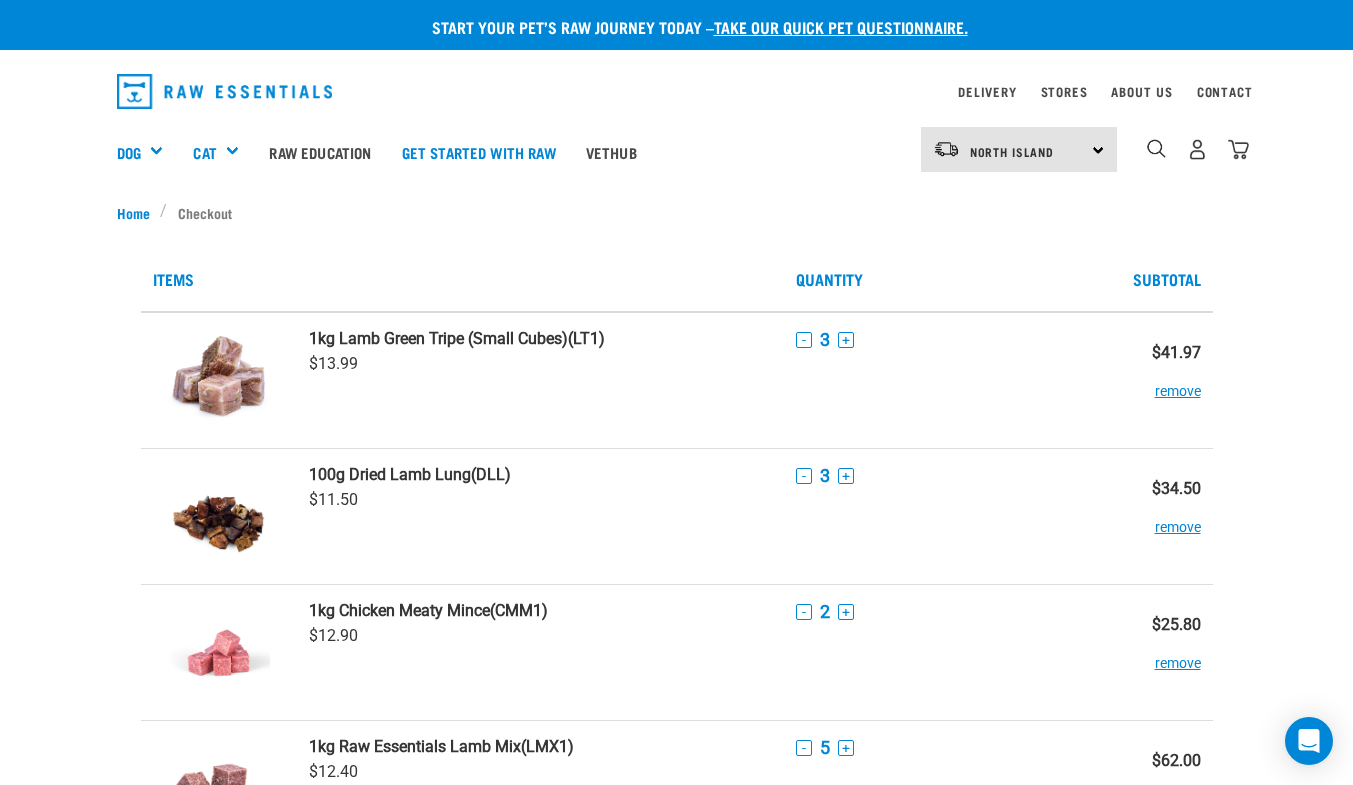 scroll, scrollTop: 0, scrollLeft: 0, axis: both 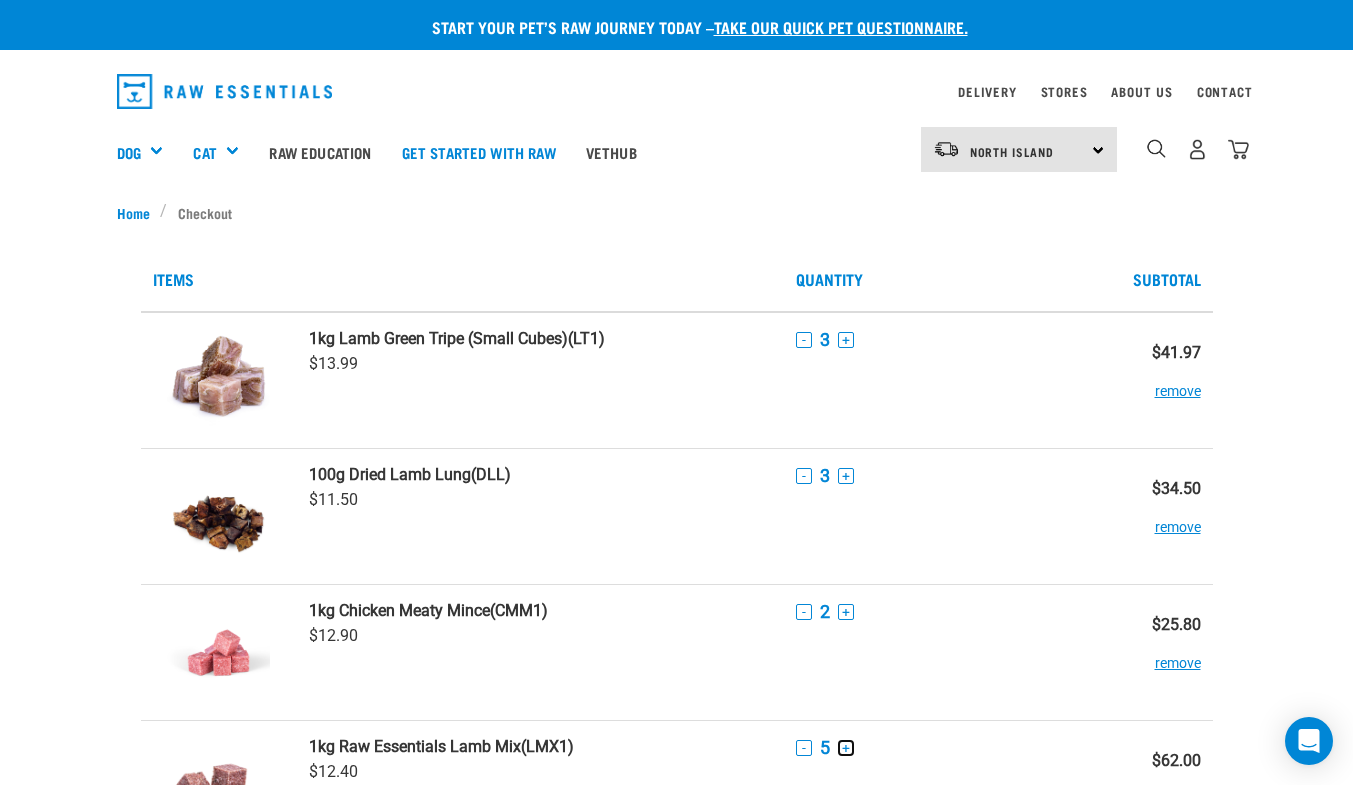 click on "+" at bounding box center (846, 748) 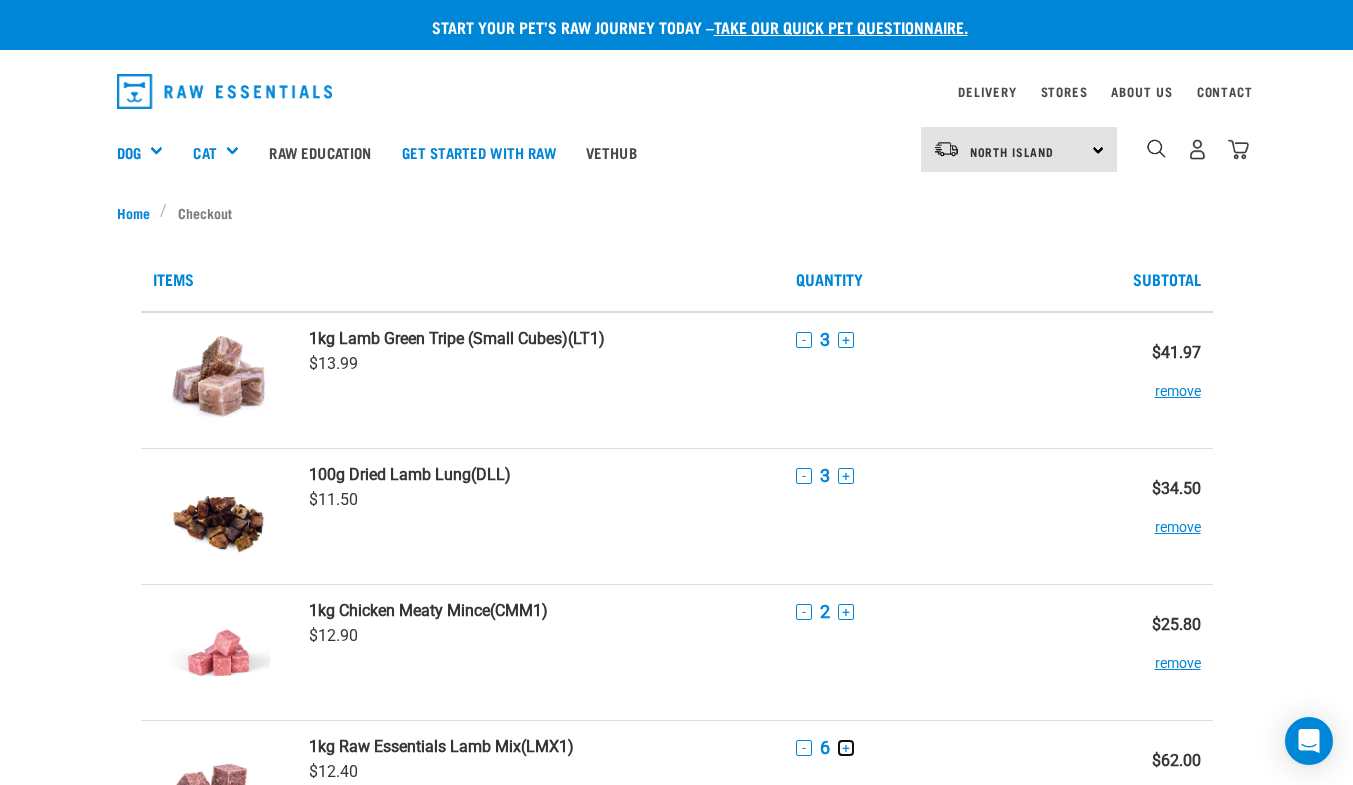 click on "+" at bounding box center (846, 748) 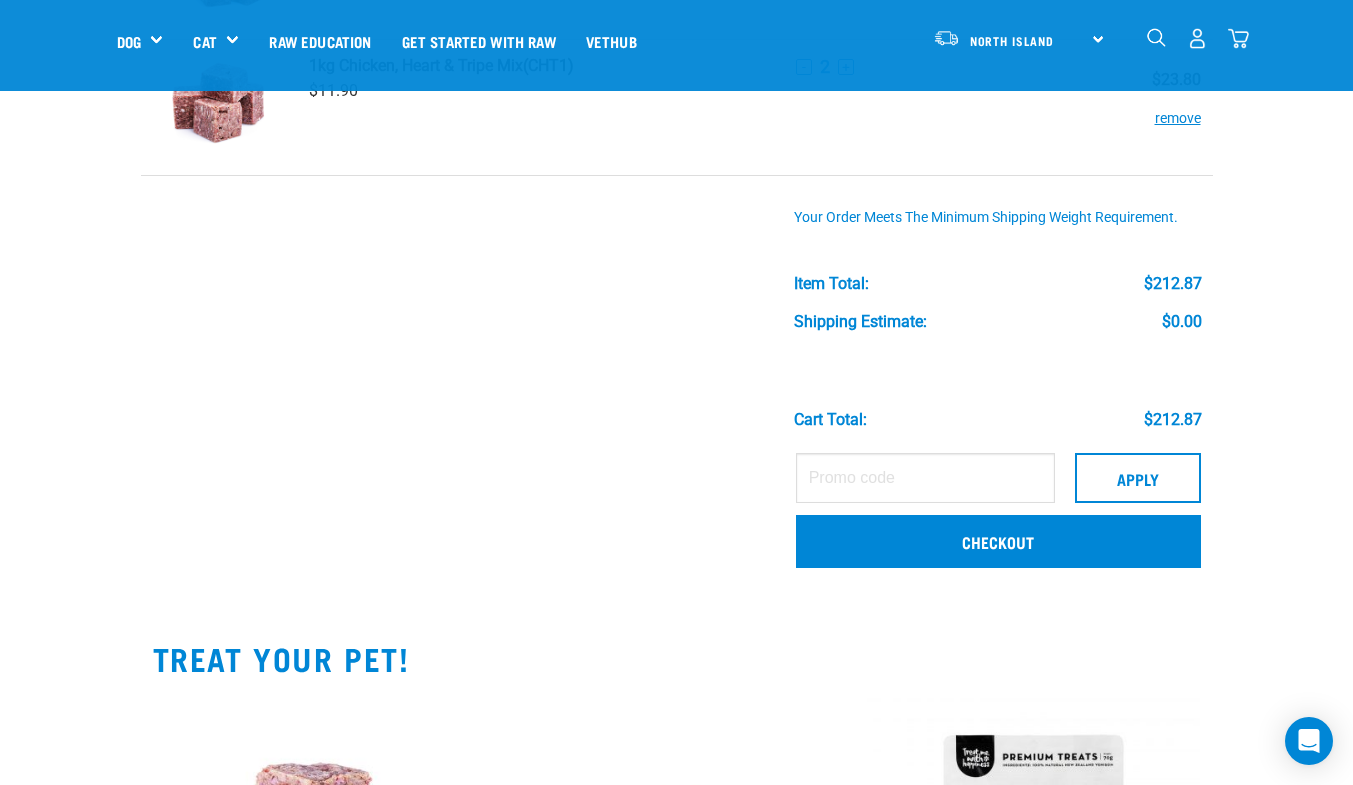scroll, scrollTop: 683, scrollLeft: 0, axis: vertical 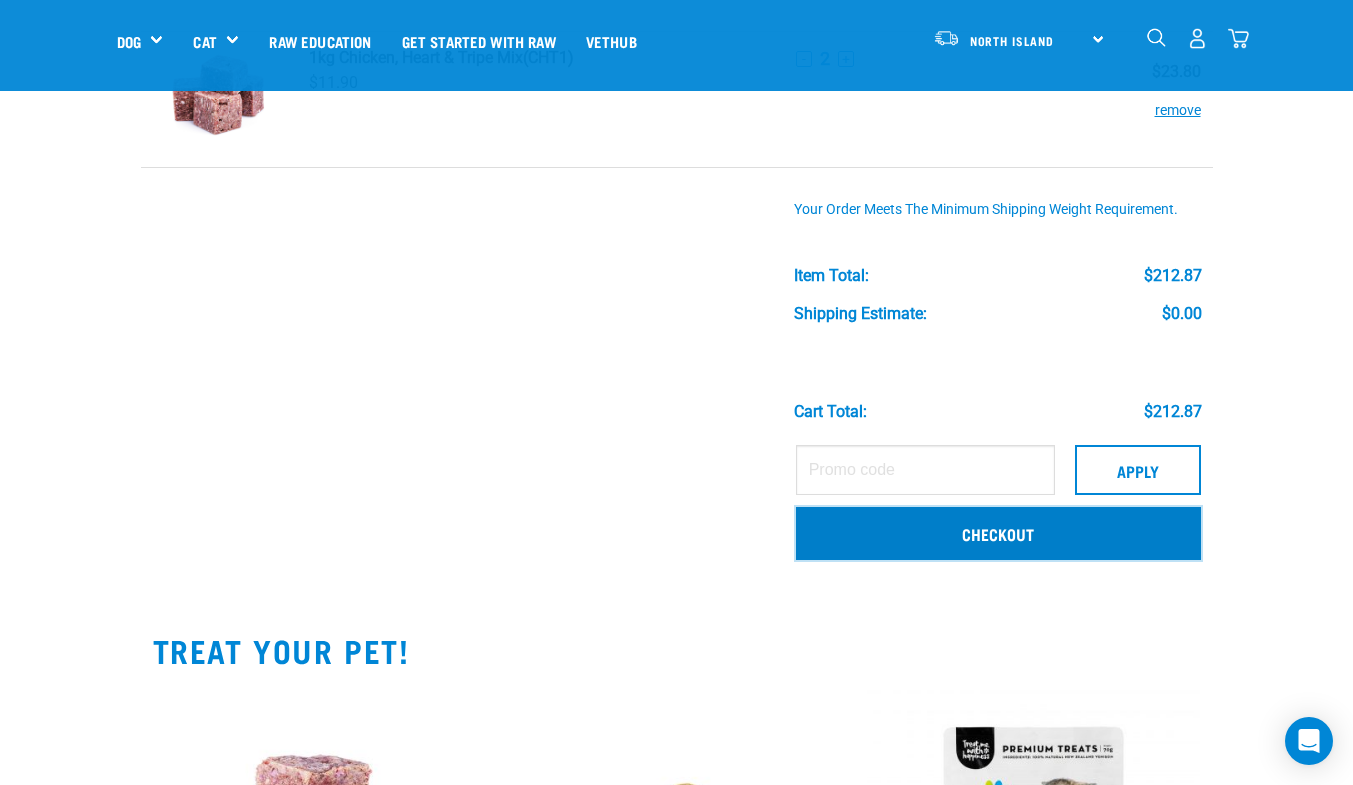 click on "Checkout" at bounding box center [998, 533] 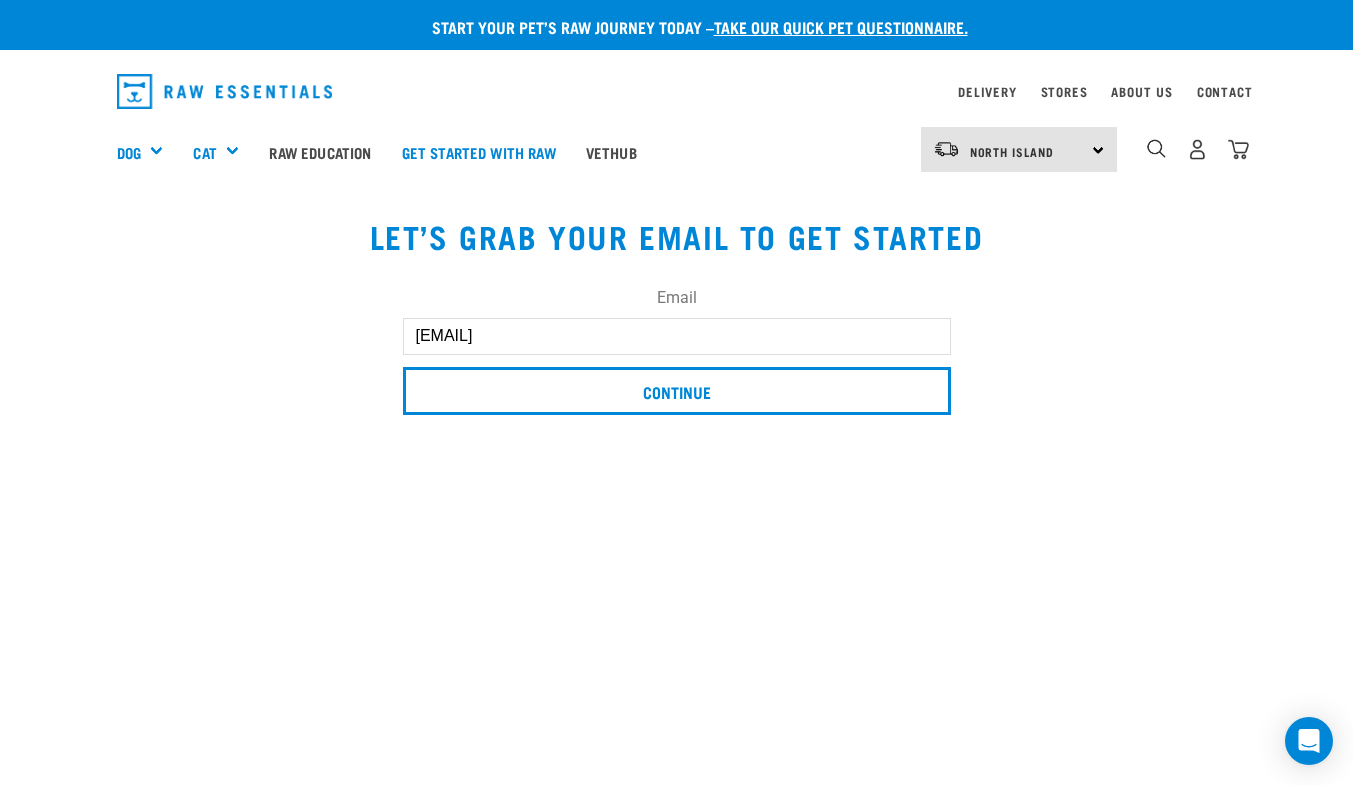 scroll, scrollTop: 0, scrollLeft: 0, axis: both 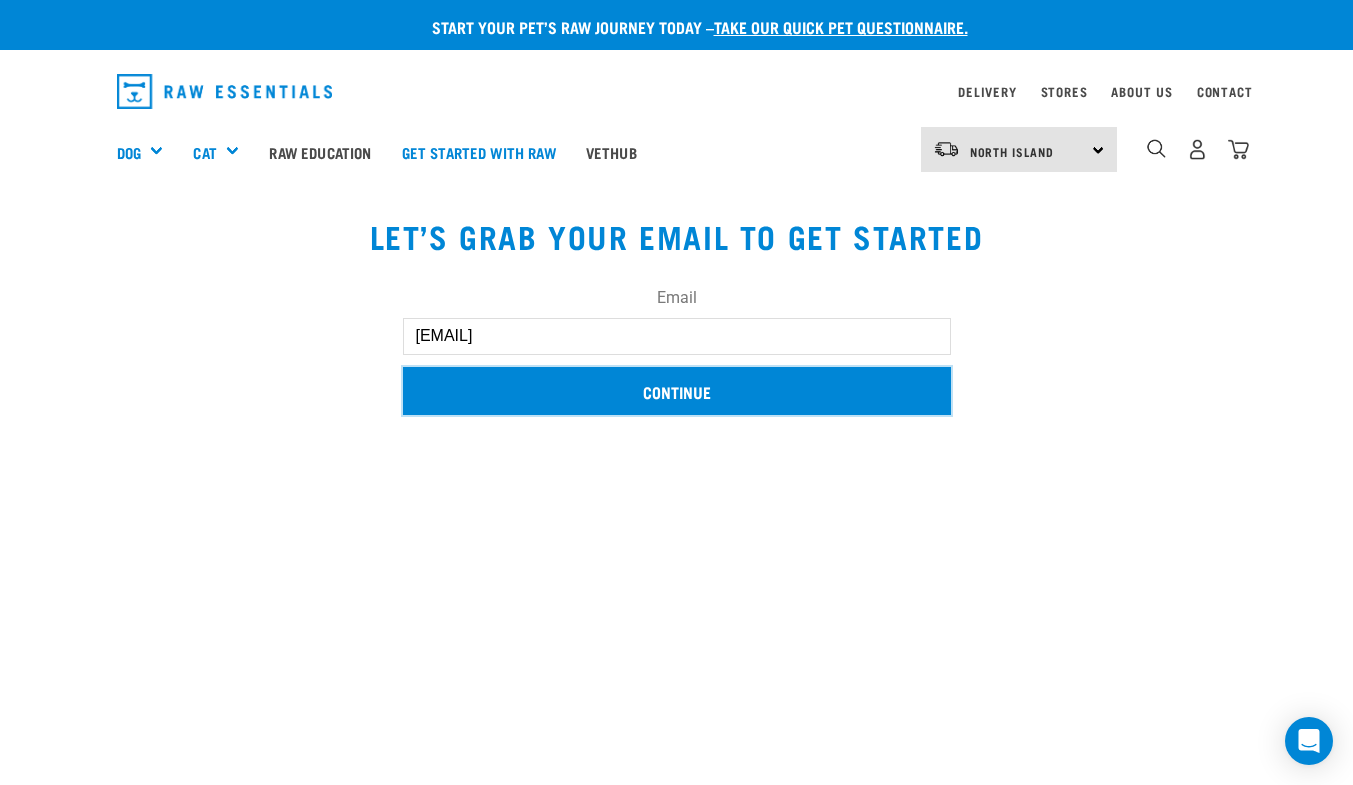 click on "Continue" at bounding box center [677, 391] 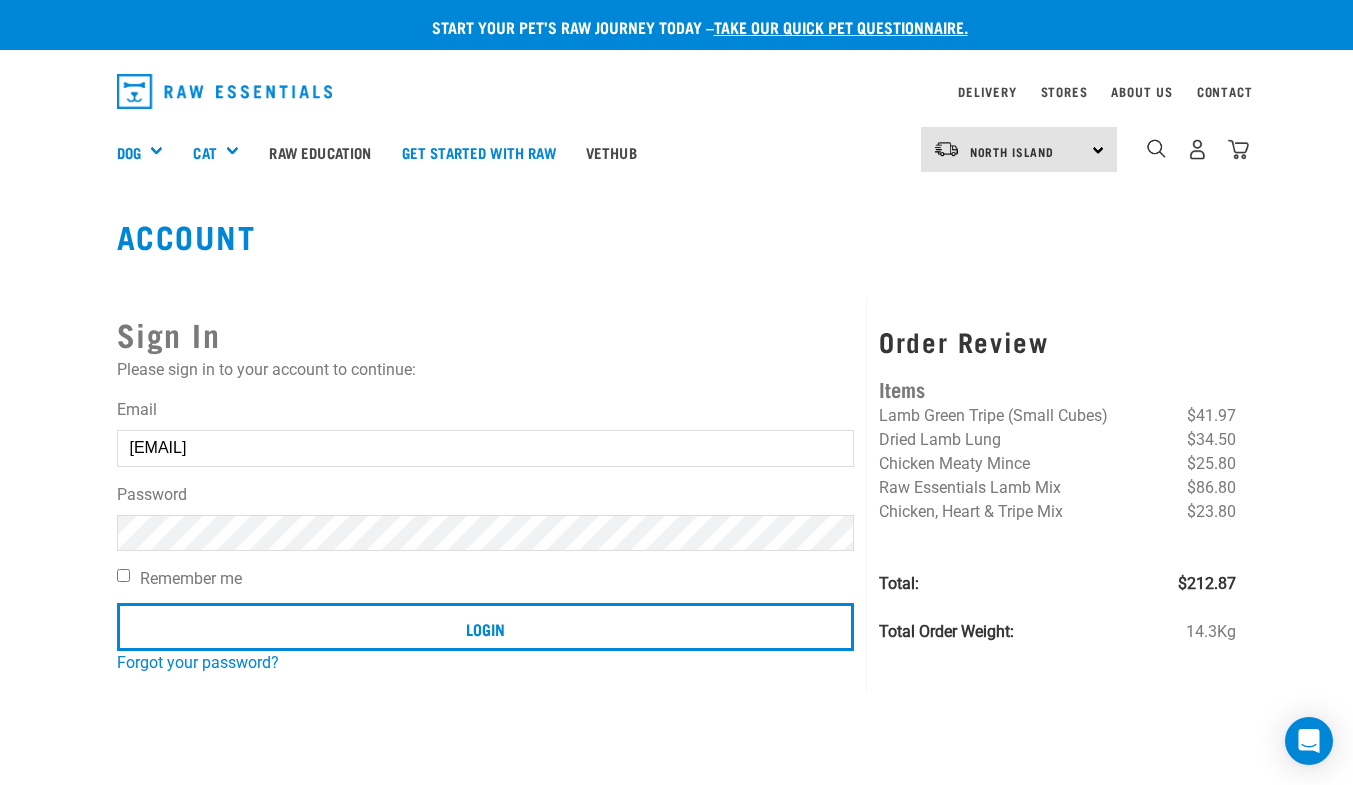 scroll, scrollTop: 0, scrollLeft: 0, axis: both 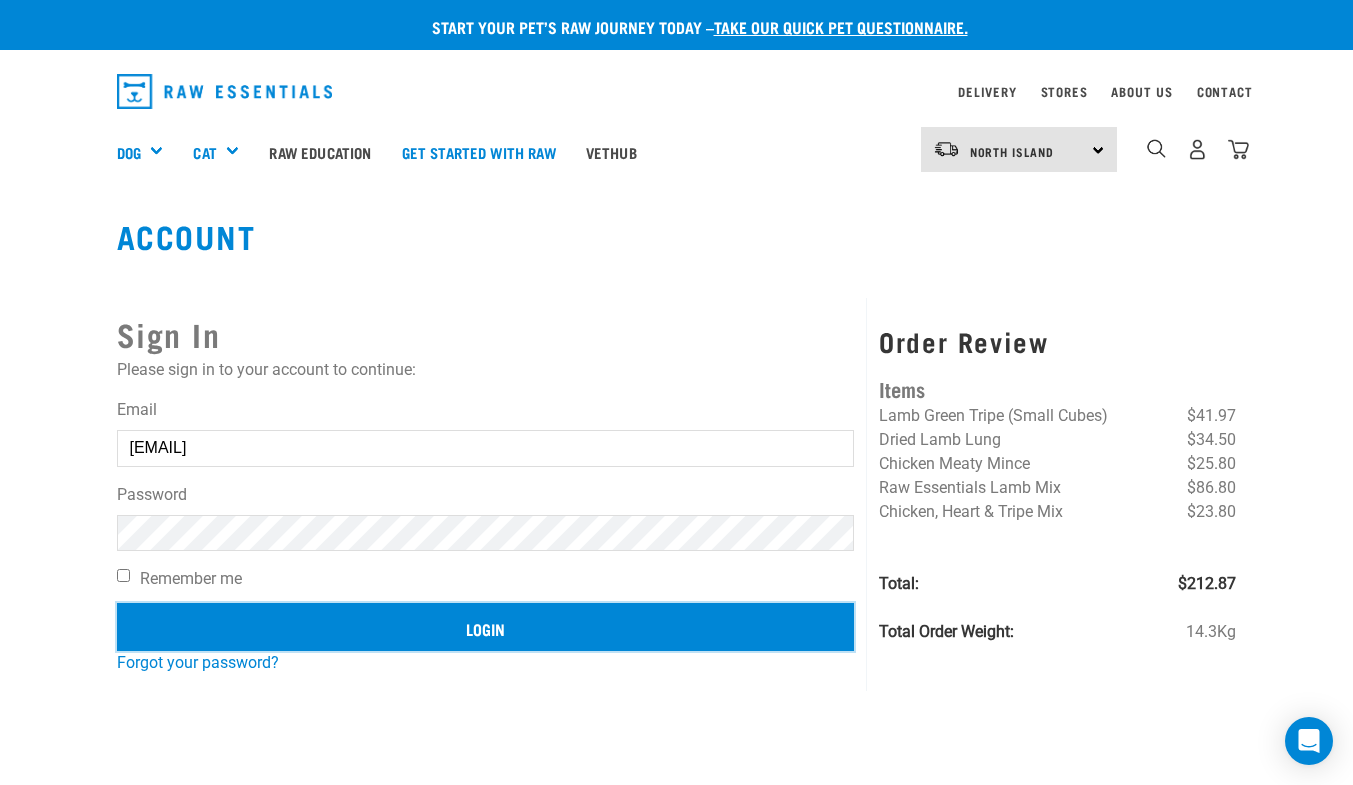 click on "Login" at bounding box center [486, 627] 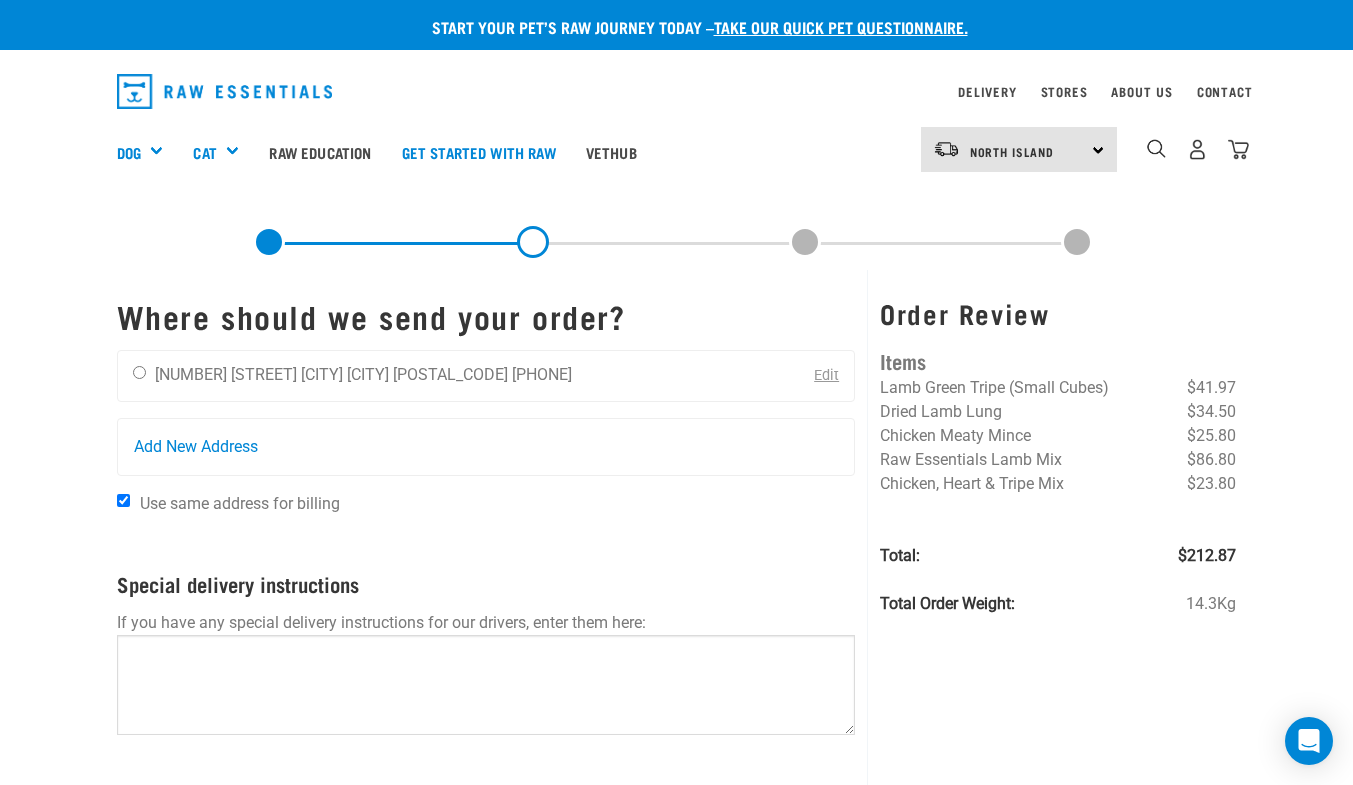 scroll, scrollTop: 0, scrollLeft: 0, axis: both 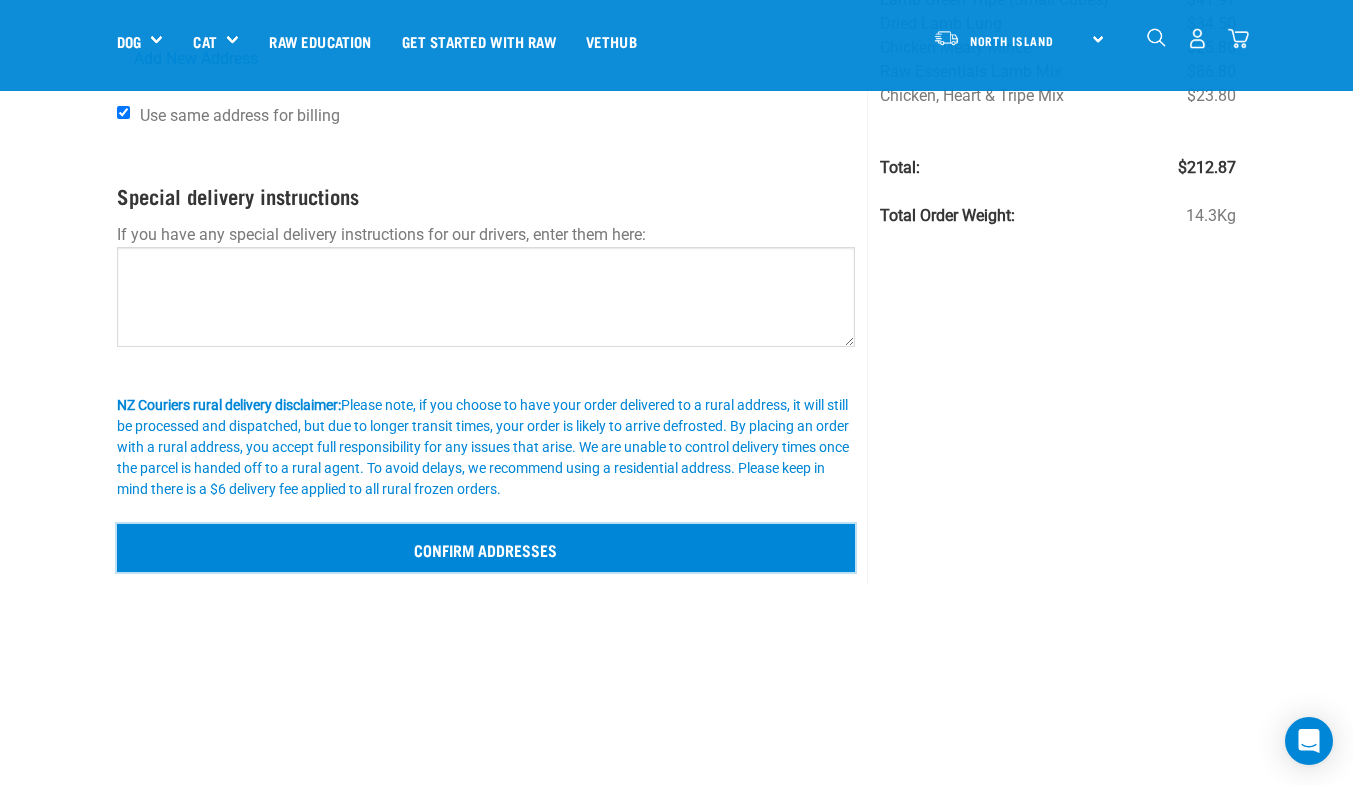 click on "Confirm addresses" at bounding box center (486, 548) 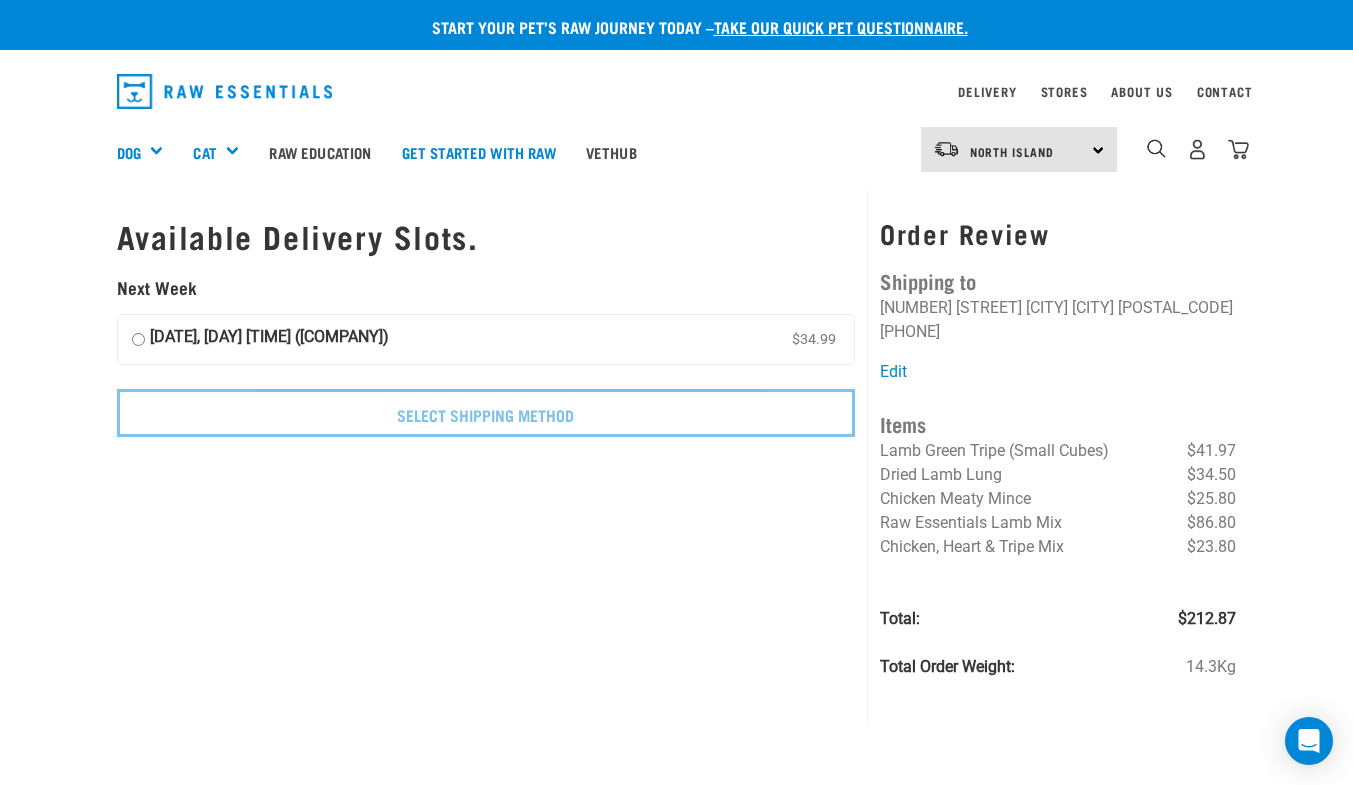 scroll, scrollTop: 0, scrollLeft: 0, axis: both 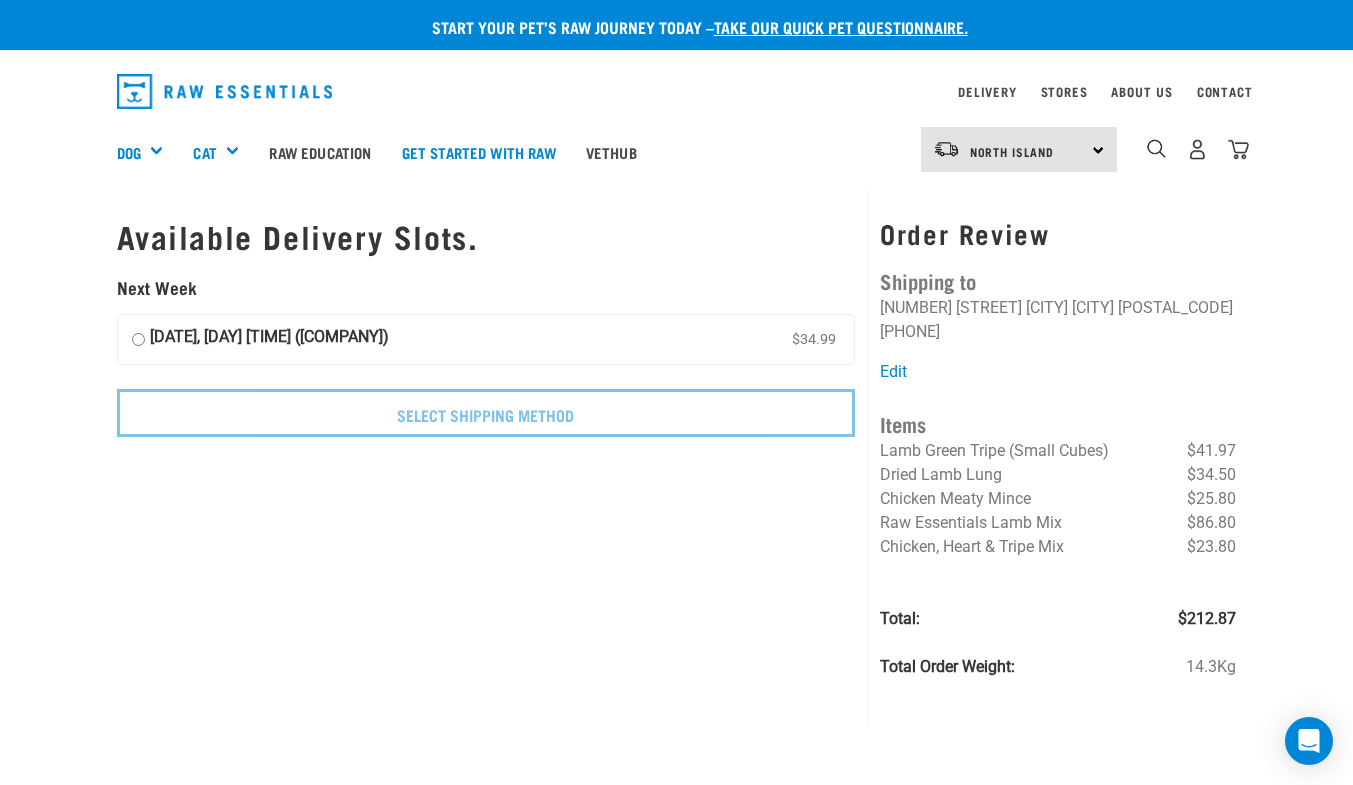 click on "[DATE], [DAY] [TIME] ([COMPANY]) [PRICE]" at bounding box center [138, 340] 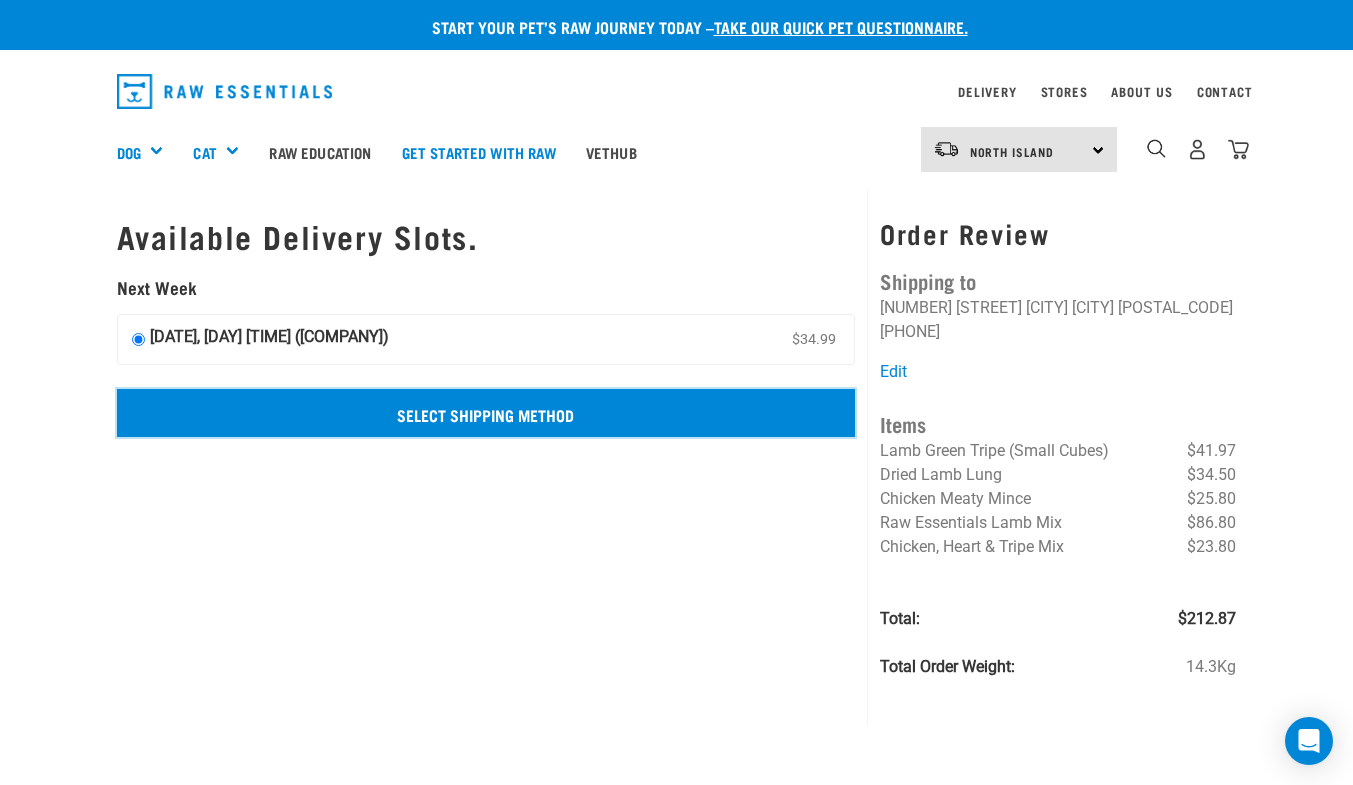 click on "Select Shipping Method" at bounding box center [486, 413] 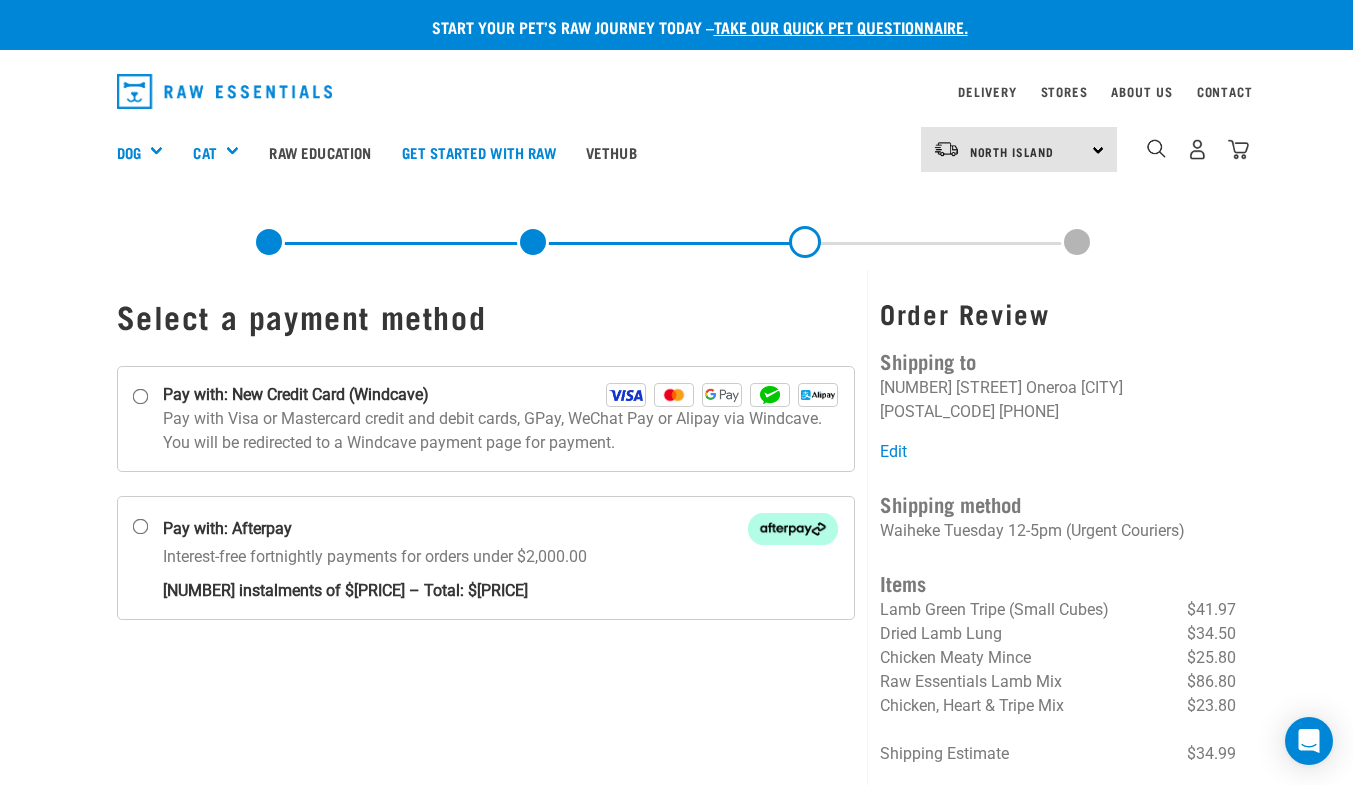 scroll, scrollTop: 0, scrollLeft: 0, axis: both 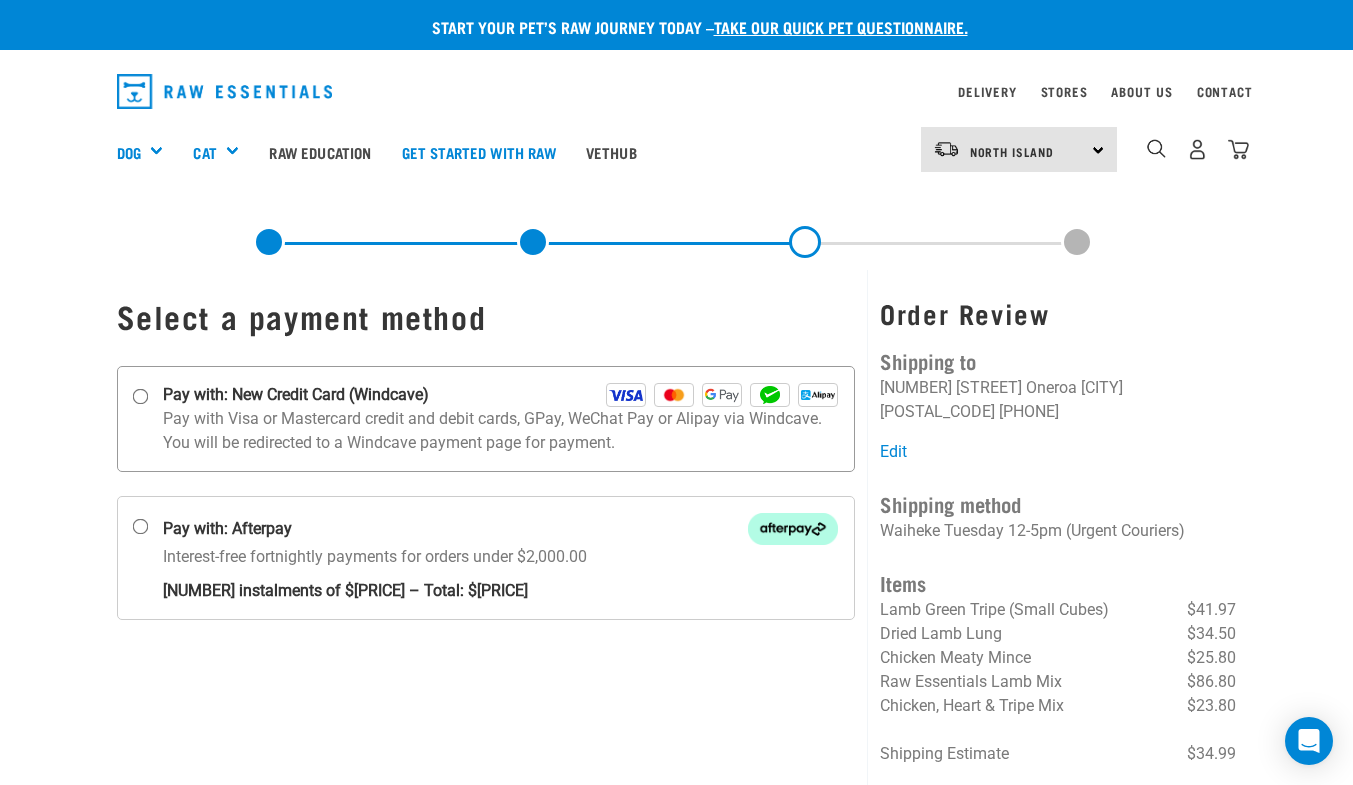 click on "Pay with: New Credit Card (Windcave)" at bounding box center [140, 396] 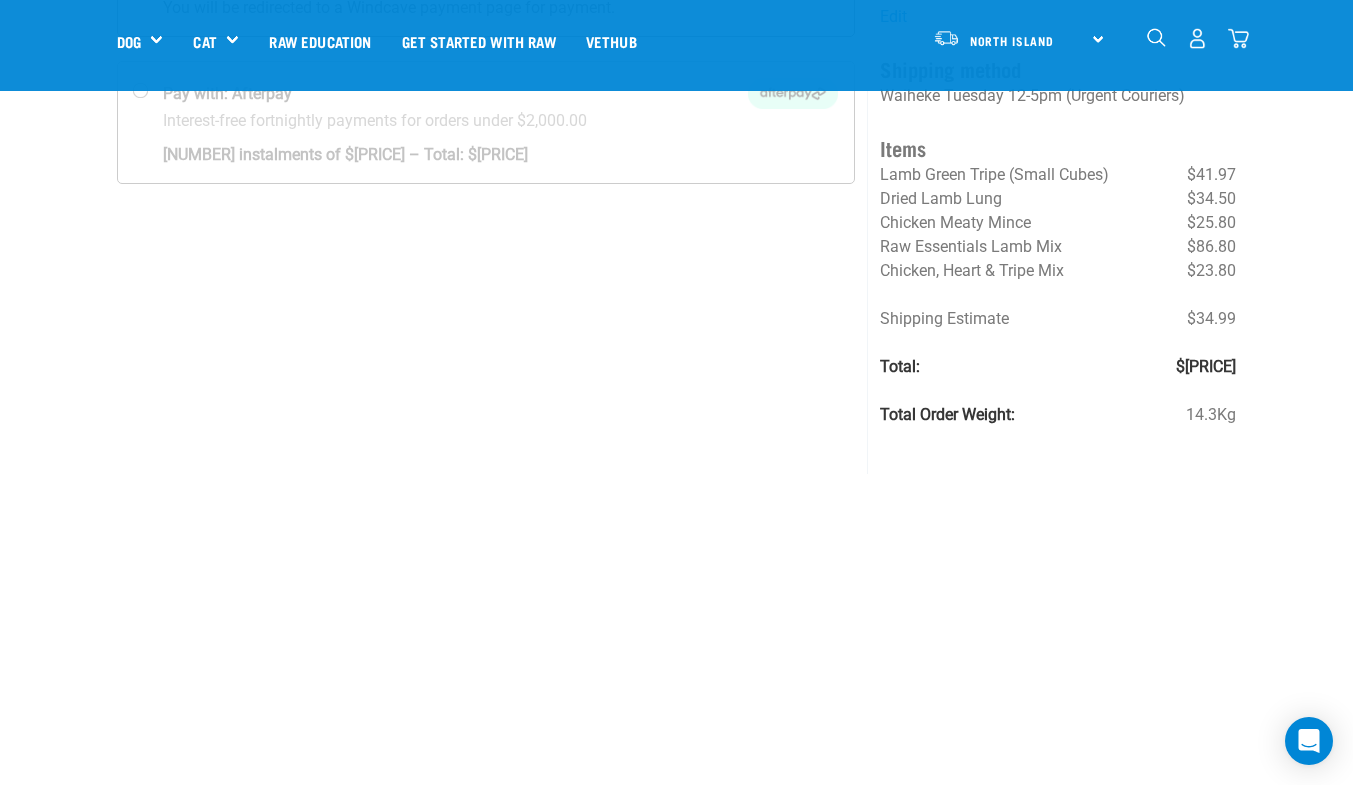 scroll, scrollTop: 301, scrollLeft: 0, axis: vertical 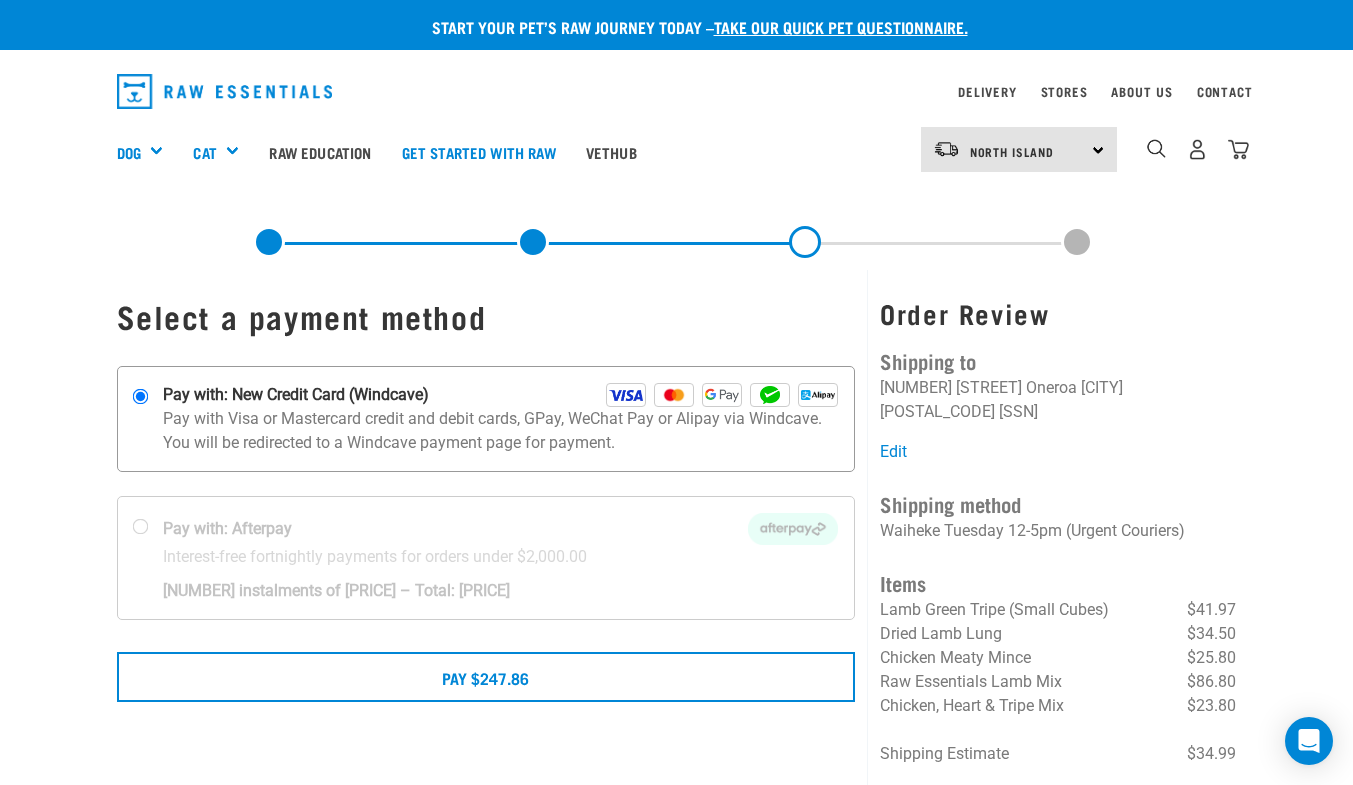 click on "Pay with Visa or Mastercard credit and debit cards, GPay, WeChat Pay or Alipay via Windcave. You will be redirected to a Windcave payment page for payment." at bounding box center (501, 431) 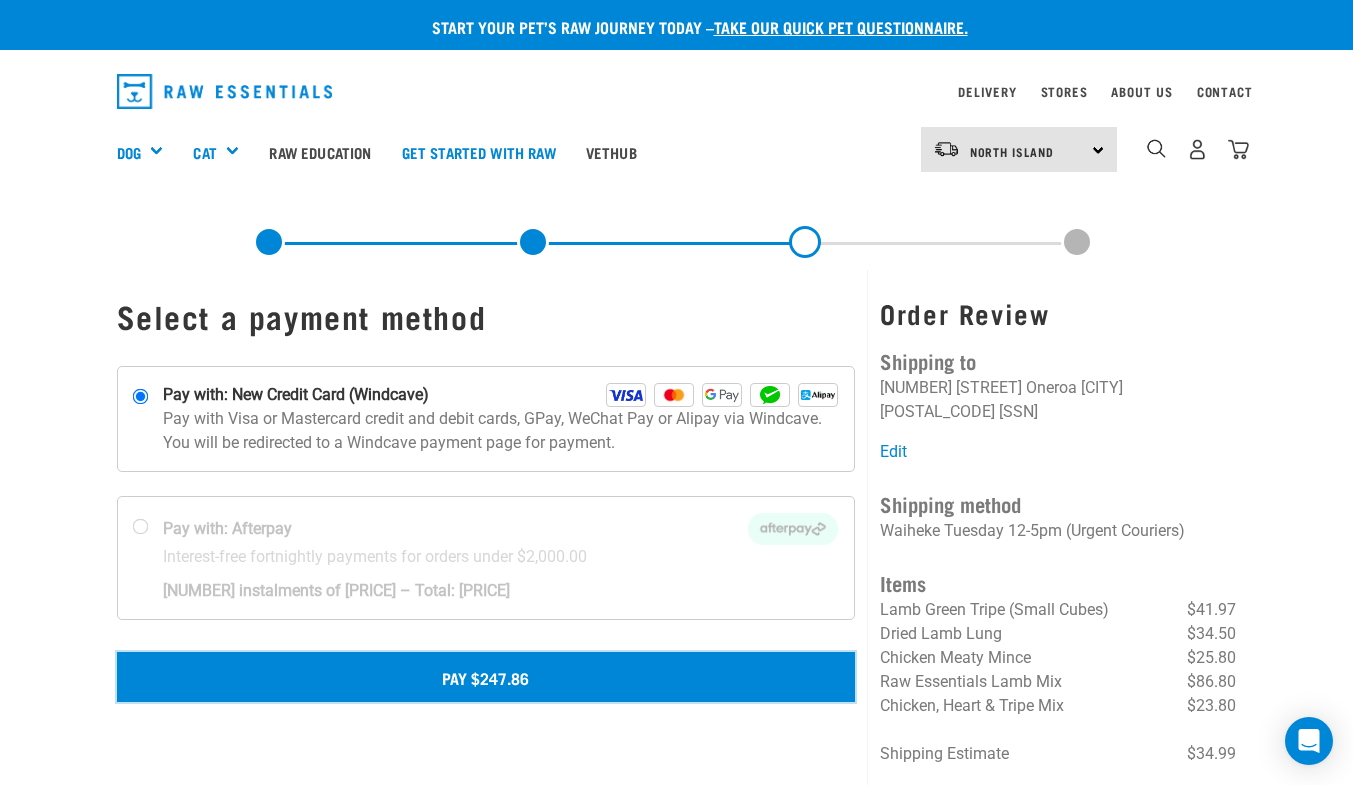 click on "Pay $247.86" at bounding box center (486, 677) 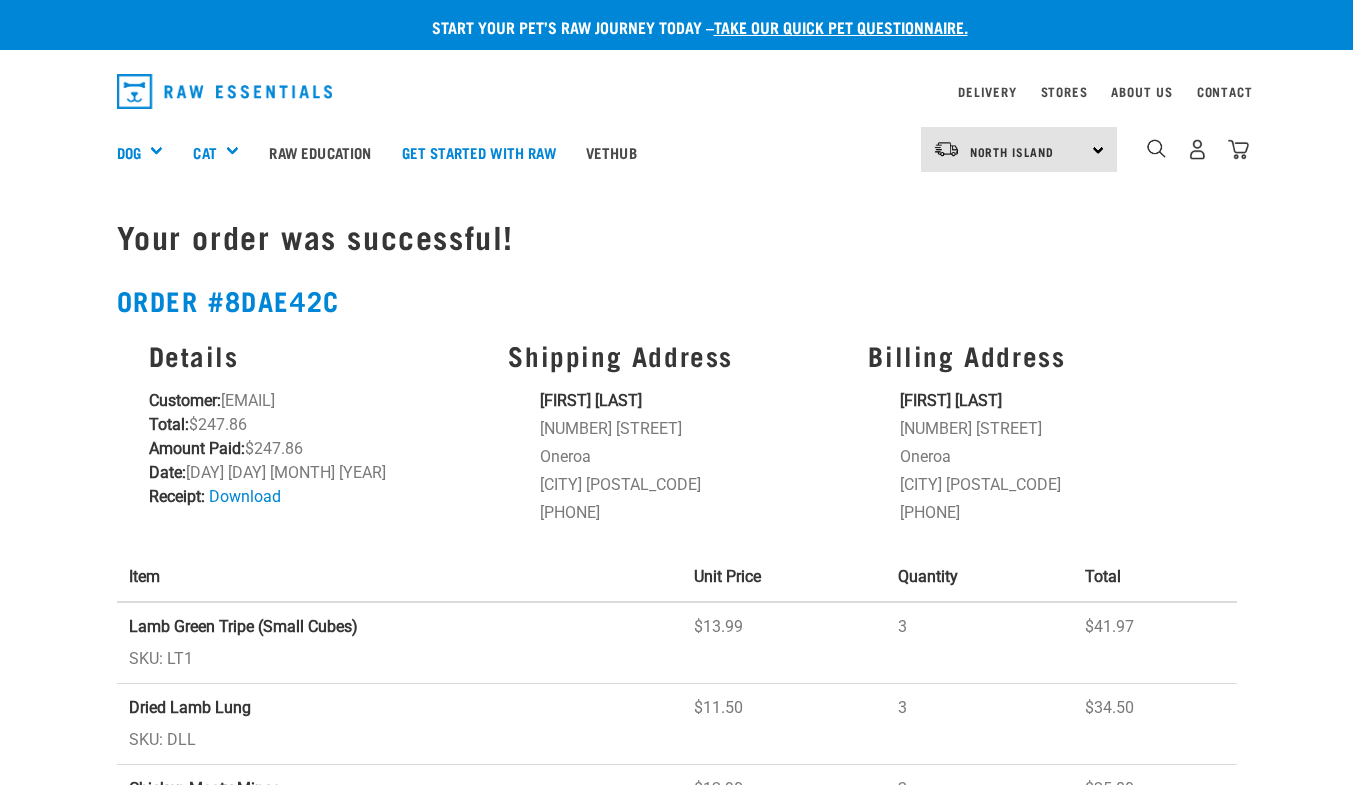 scroll, scrollTop: 0, scrollLeft: 0, axis: both 